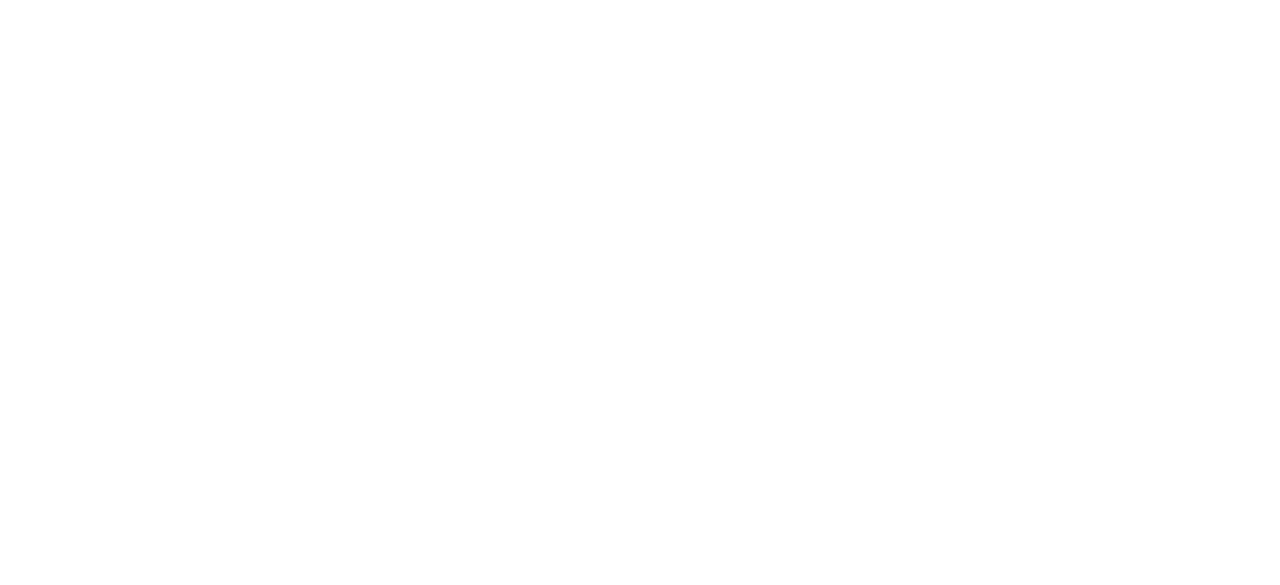 scroll, scrollTop: 0, scrollLeft: 0, axis: both 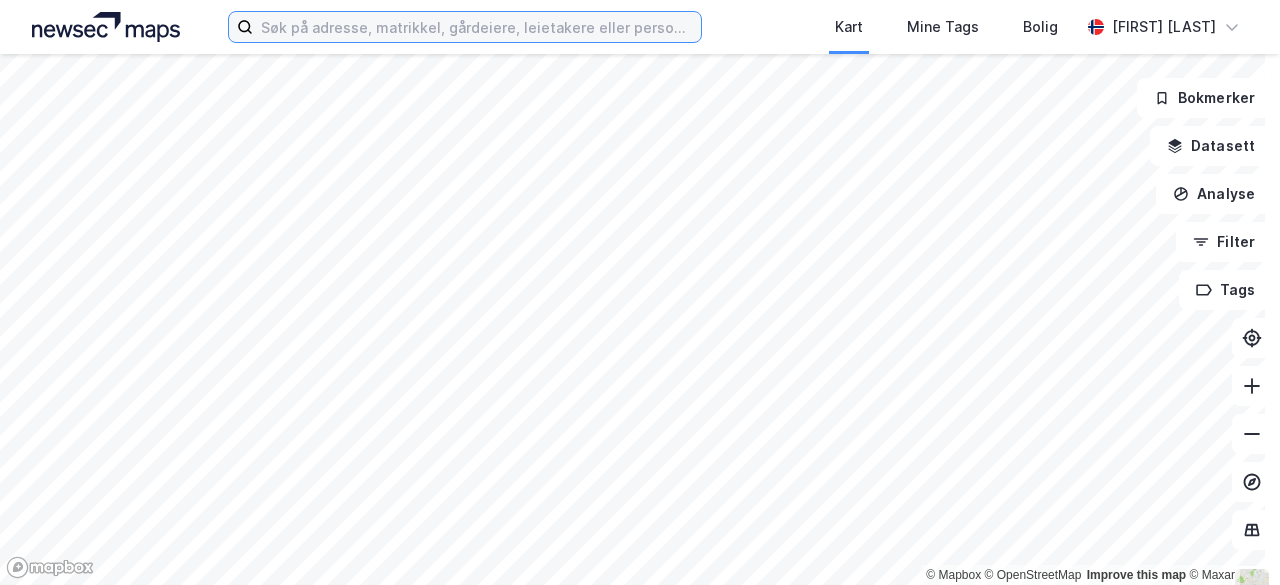 click at bounding box center (477, 27) 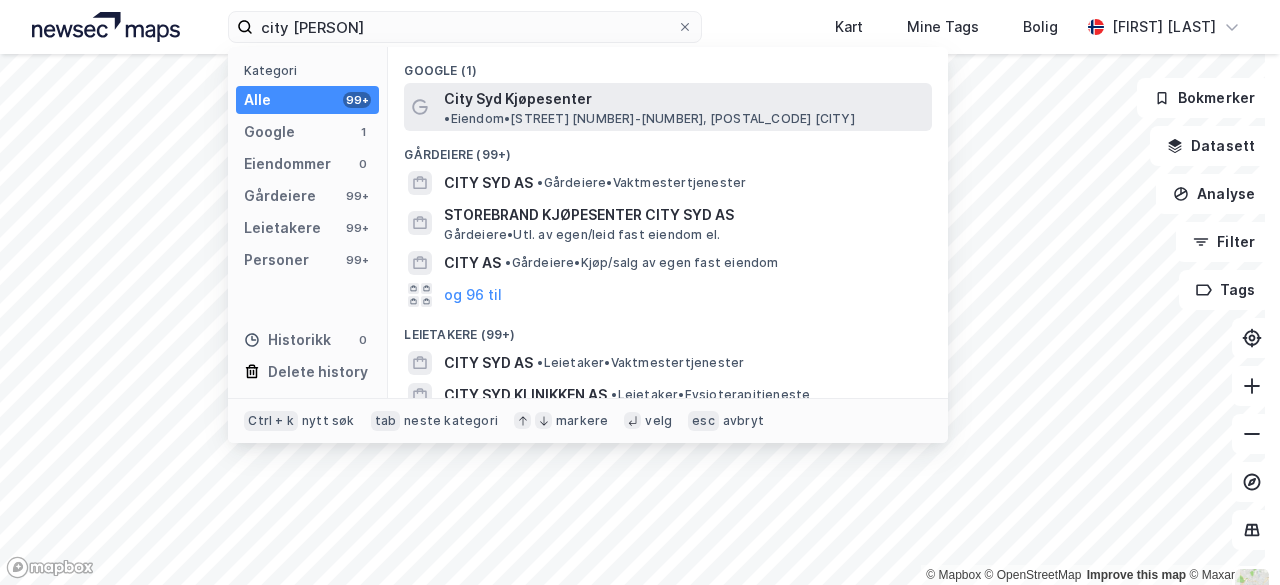 click on "City Syd Kjøpesenter" at bounding box center (518, 99) 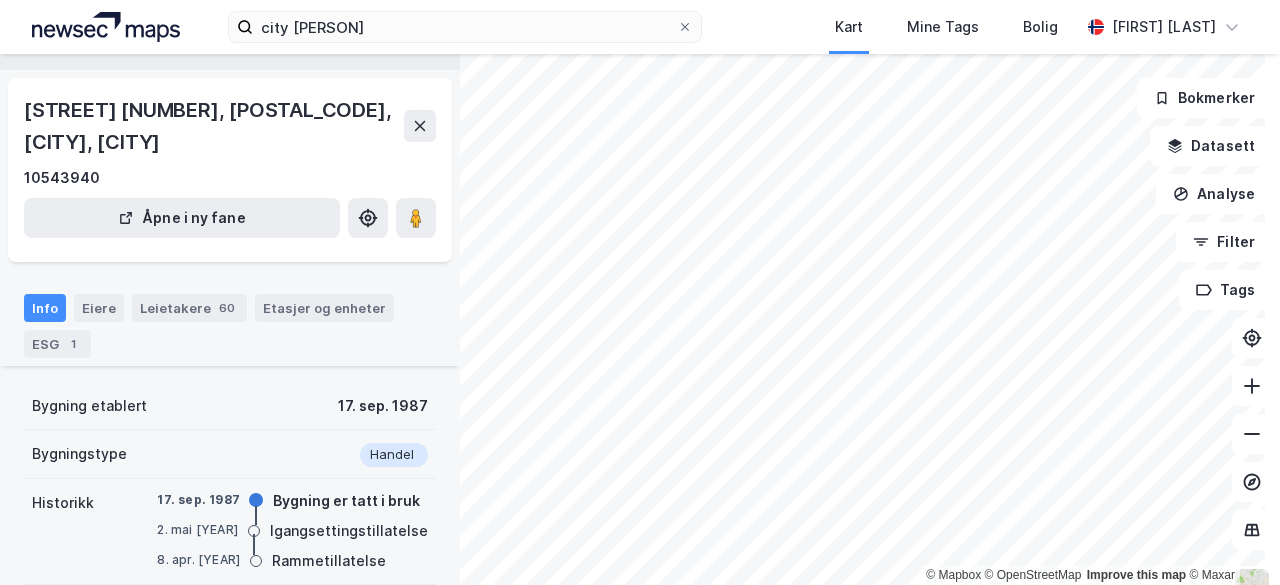 scroll, scrollTop: 18, scrollLeft: 0, axis: vertical 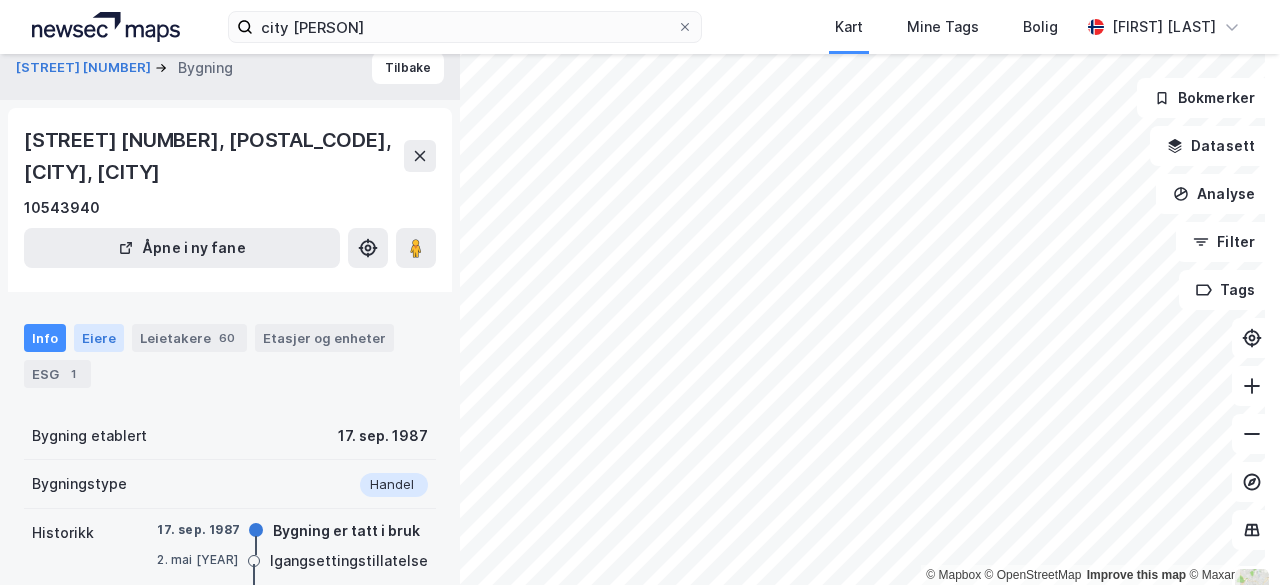 click on "Eiere" at bounding box center (99, 338) 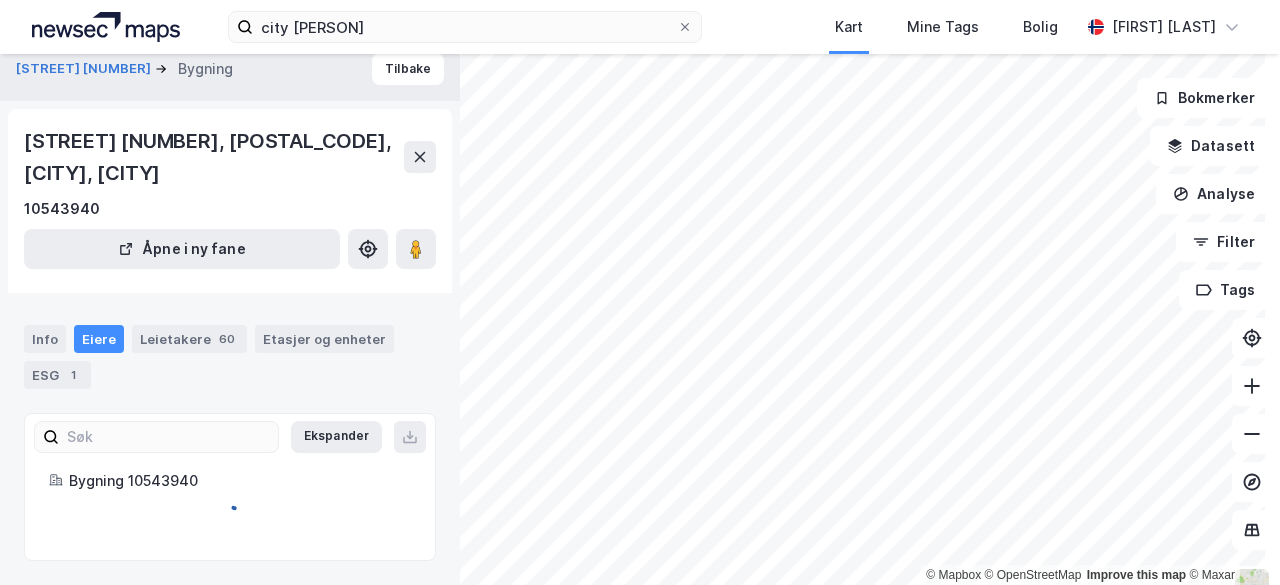 scroll, scrollTop: 0, scrollLeft: 0, axis: both 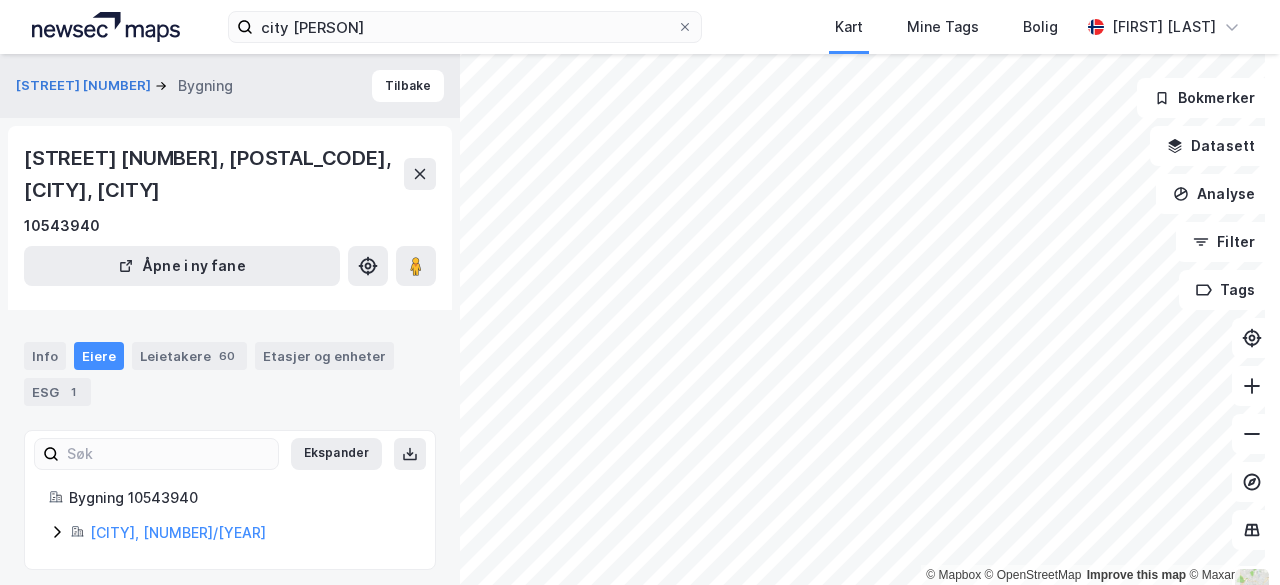 click 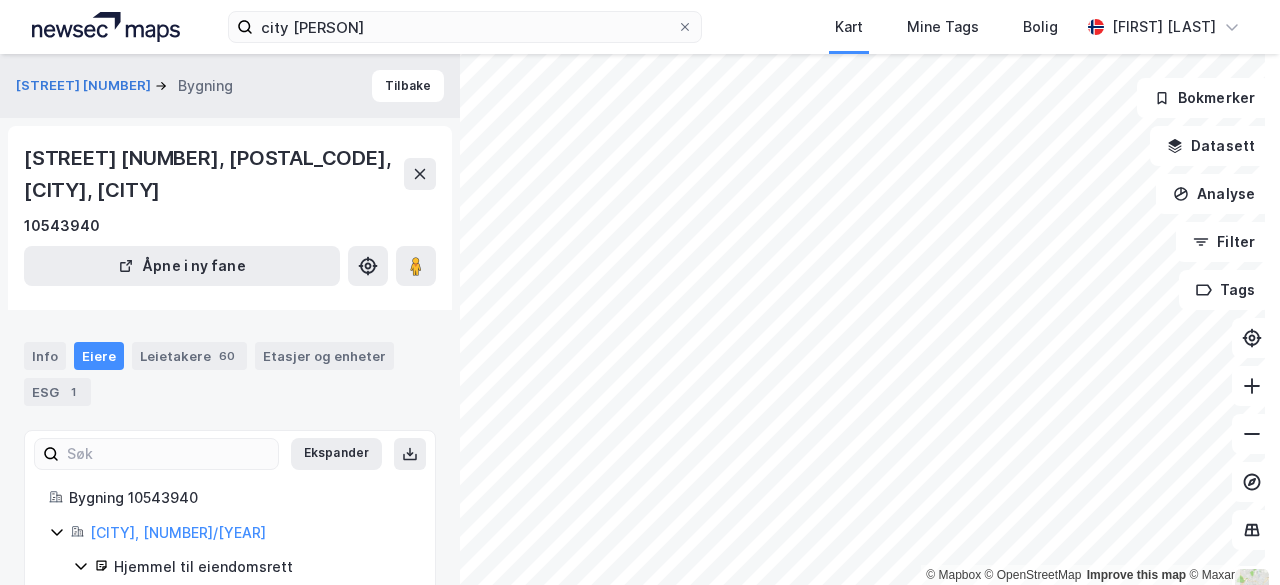 click on "Info Eiere Leietakere 60 Etasjer og enheter ESG 1" at bounding box center [230, 366] 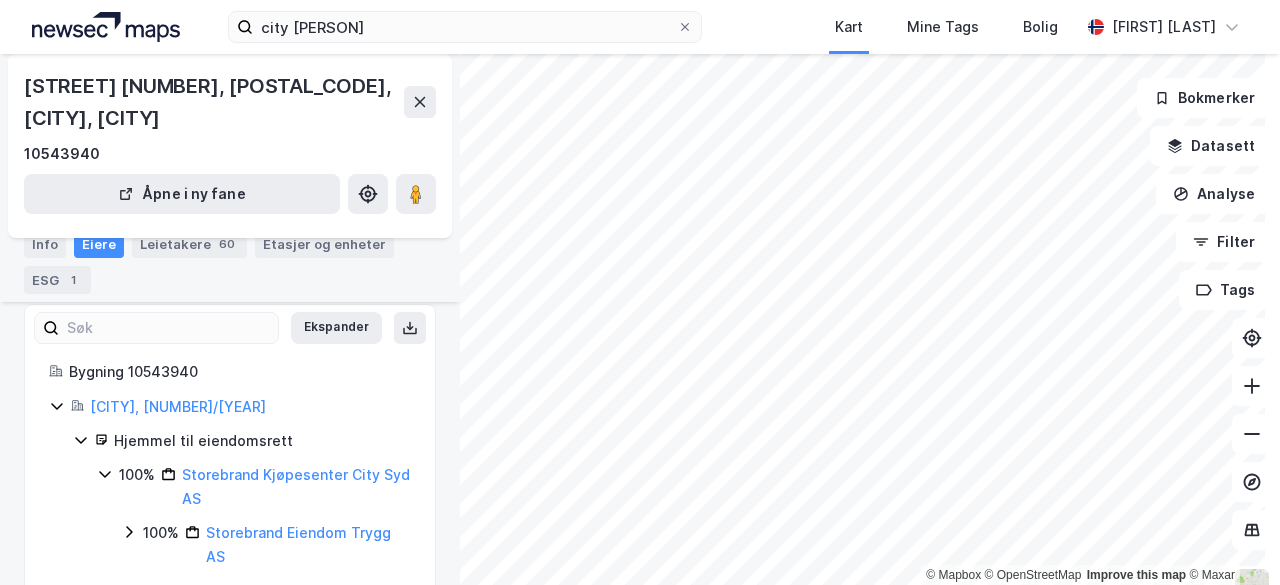 scroll, scrollTop: 126, scrollLeft: 0, axis: vertical 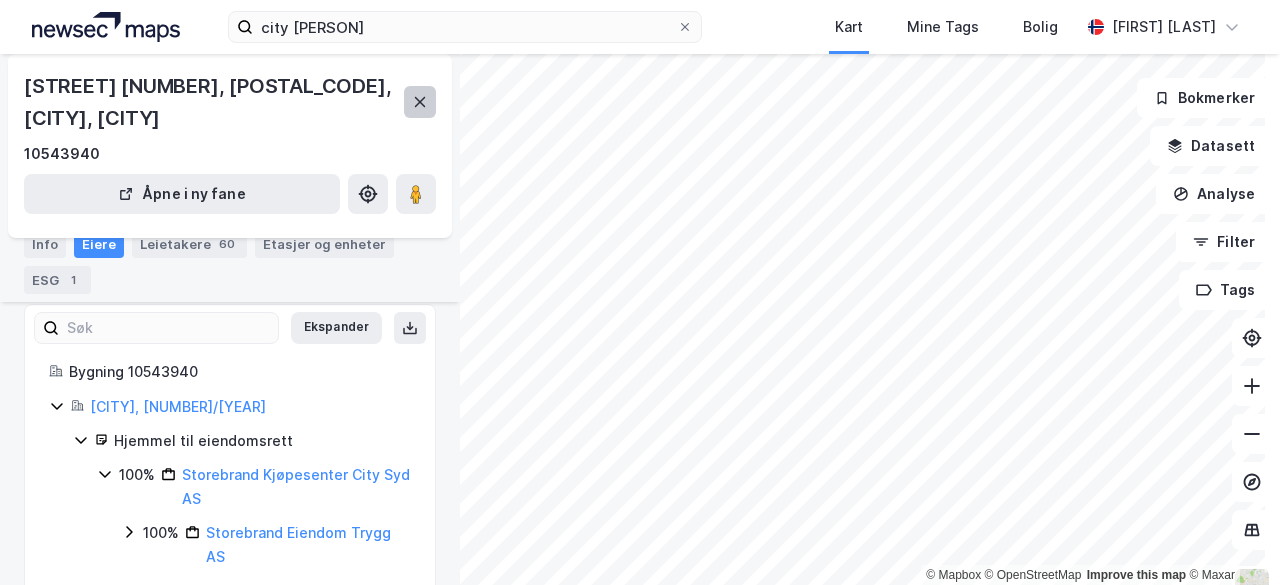 click 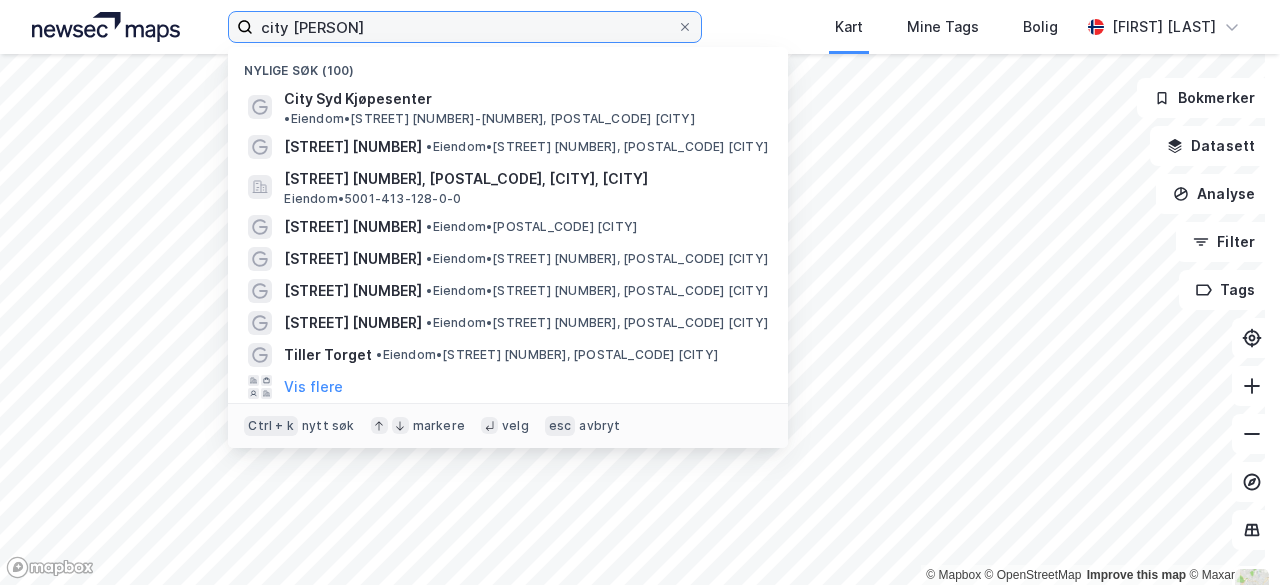 click on "city [PERSON]" at bounding box center (465, 27) 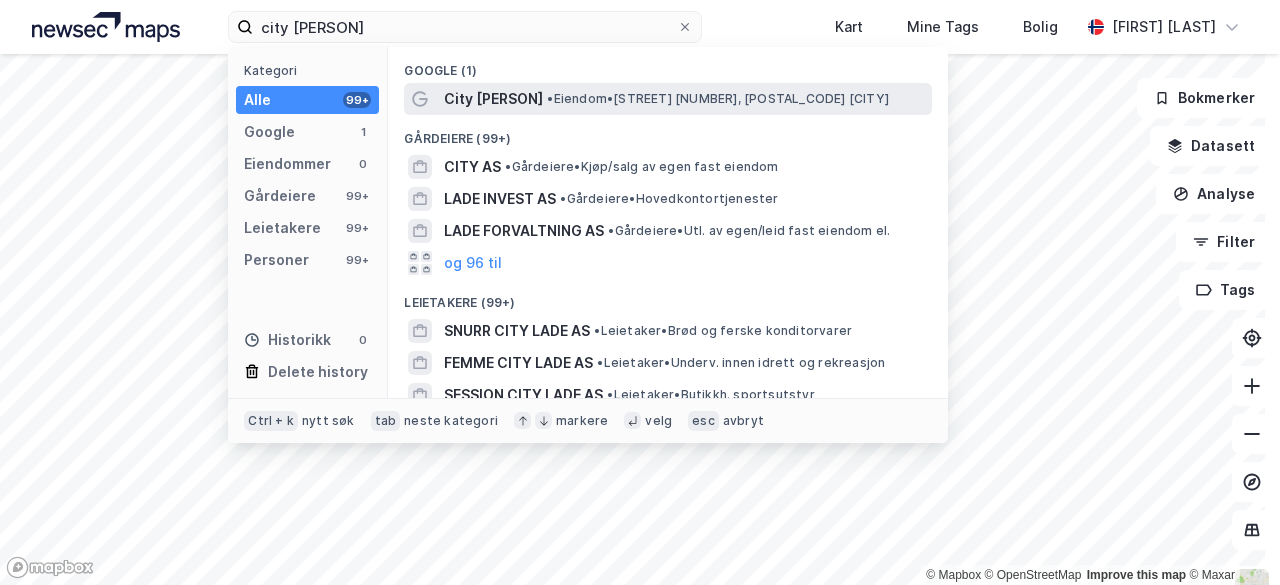 click on "City [PERSON]" at bounding box center [493, 99] 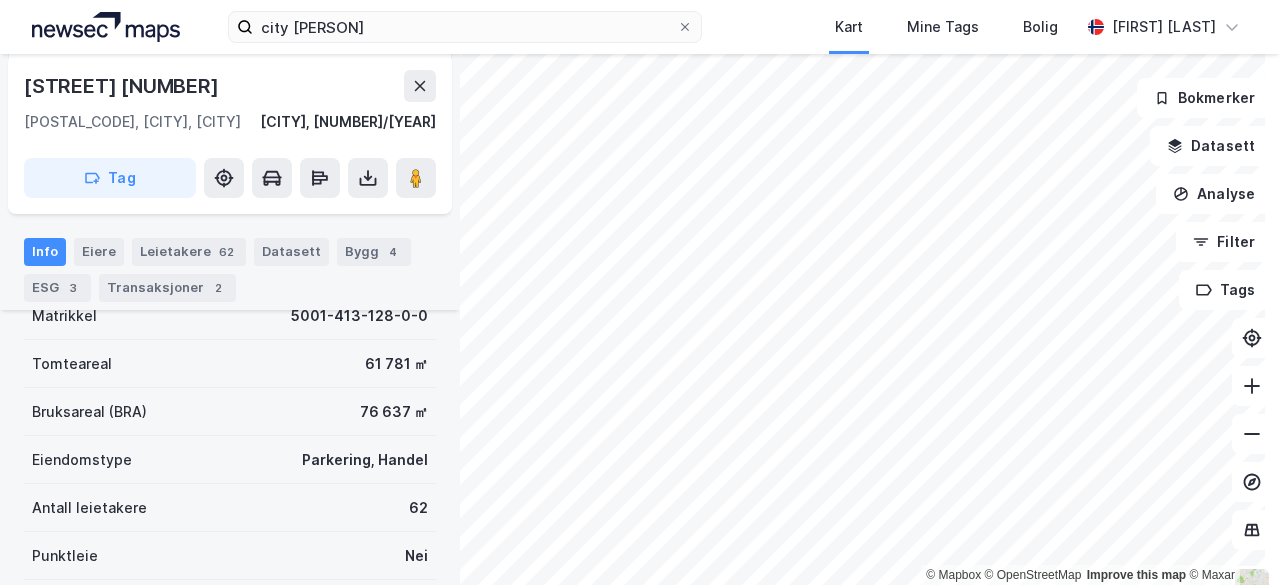 scroll, scrollTop: 270, scrollLeft: 0, axis: vertical 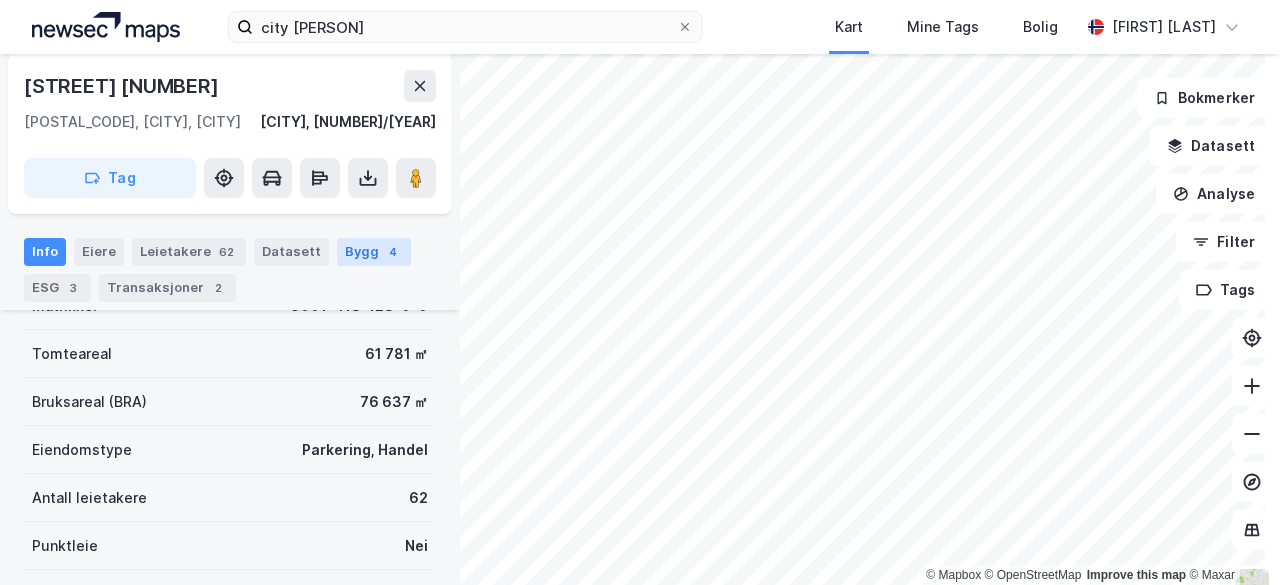 click on "Bygg 4" at bounding box center [374, 252] 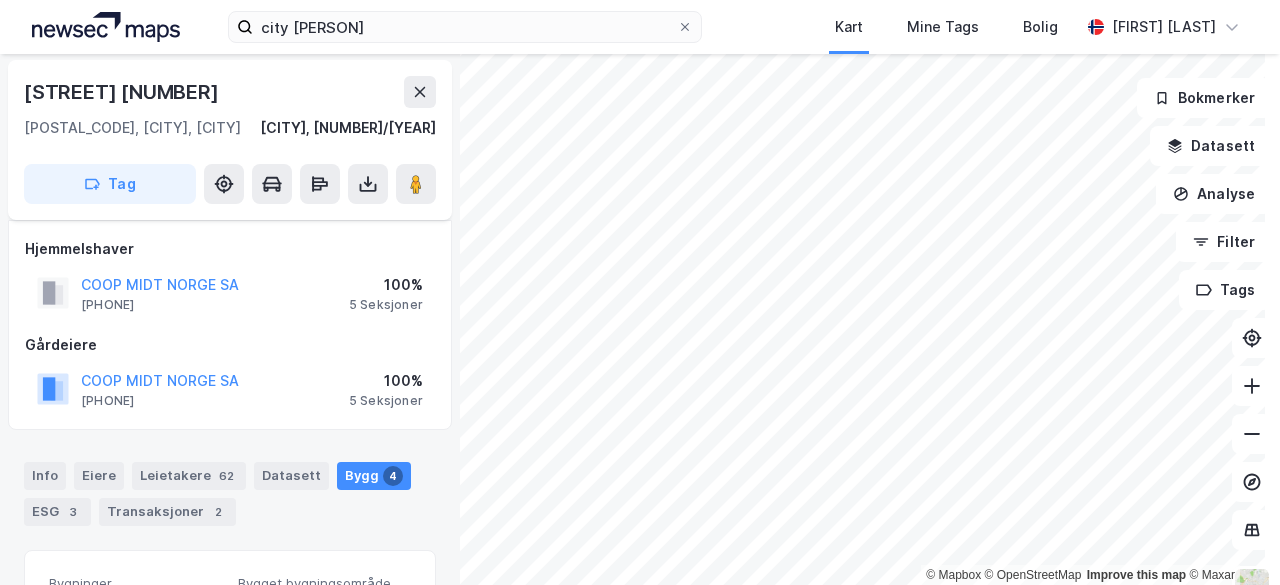 scroll, scrollTop: 0, scrollLeft: 0, axis: both 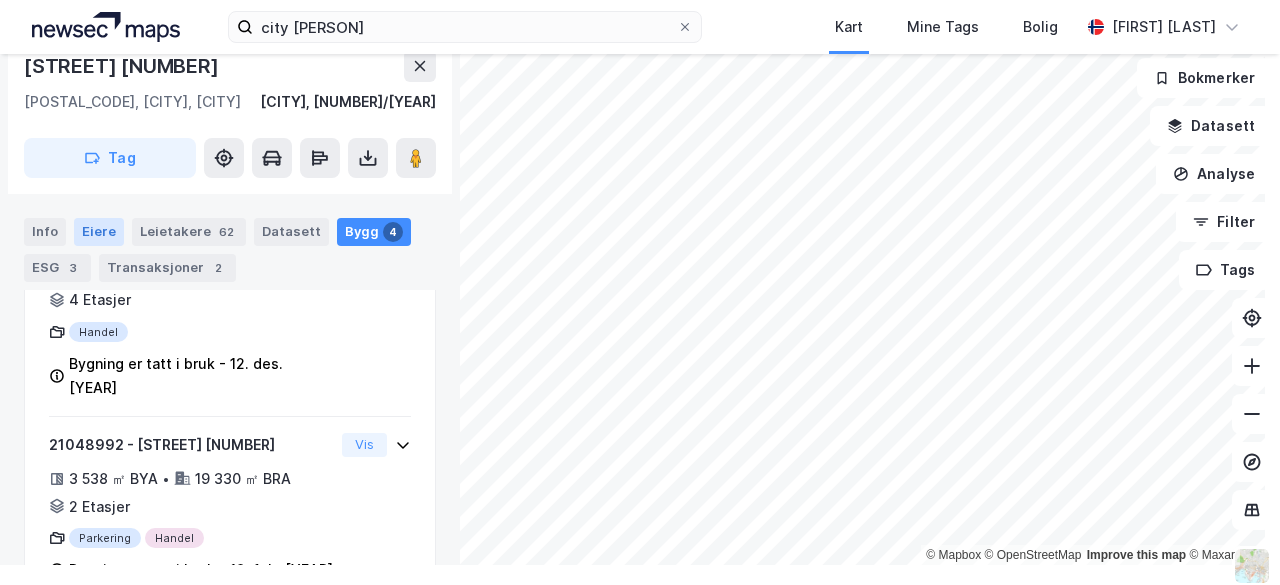 click on "Eiere" at bounding box center (99, 232) 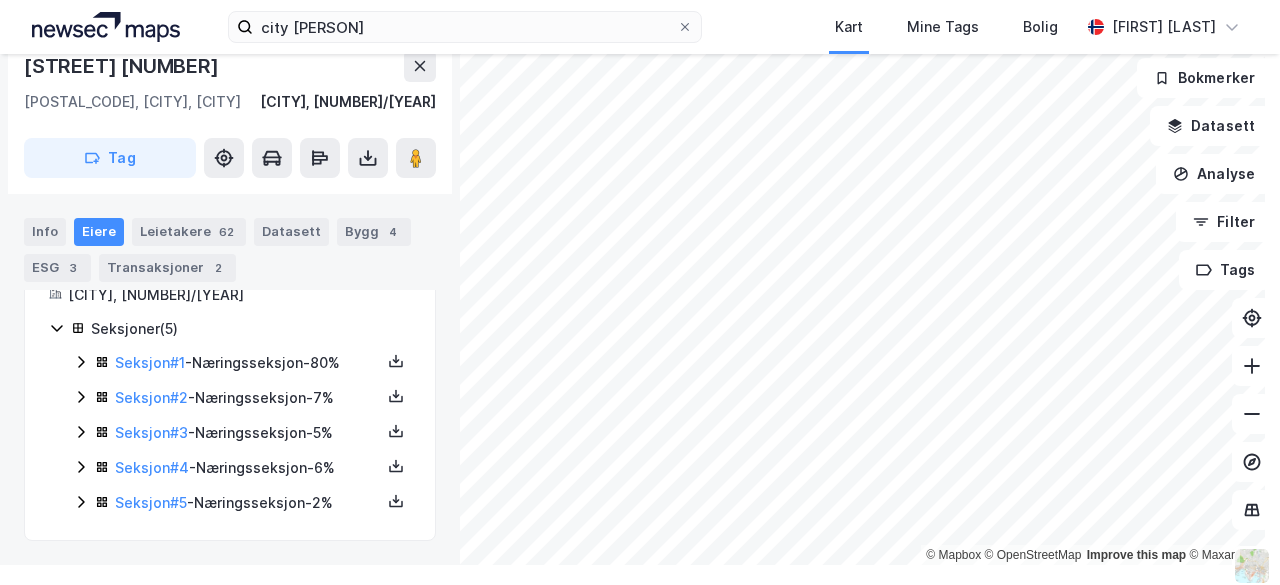 click 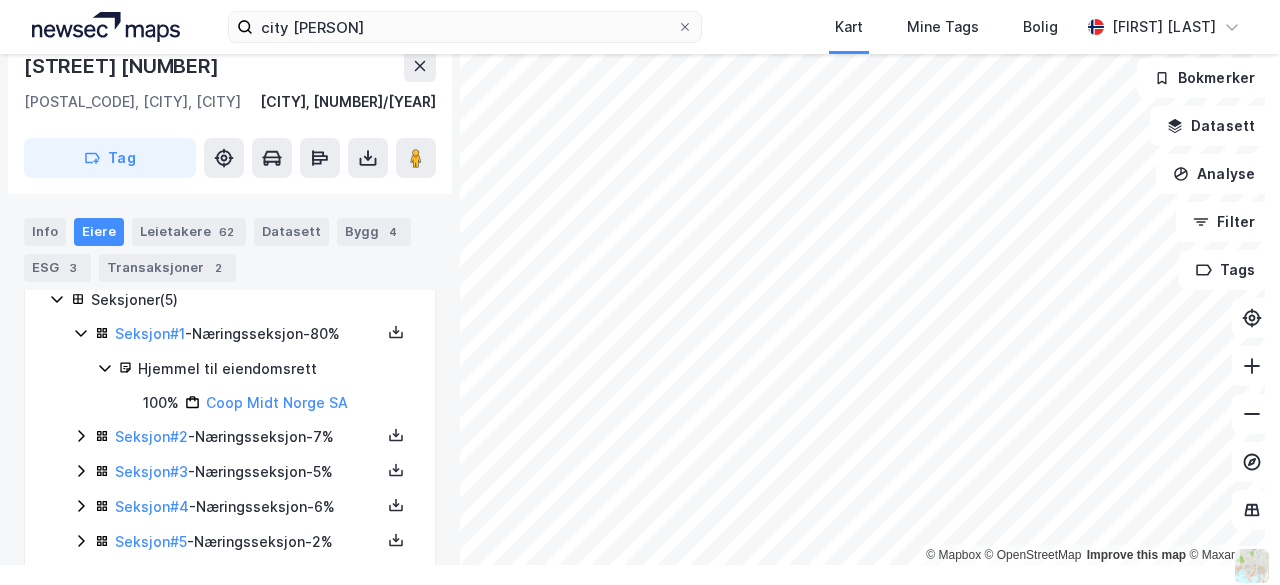 scroll, scrollTop: 325, scrollLeft: 0, axis: vertical 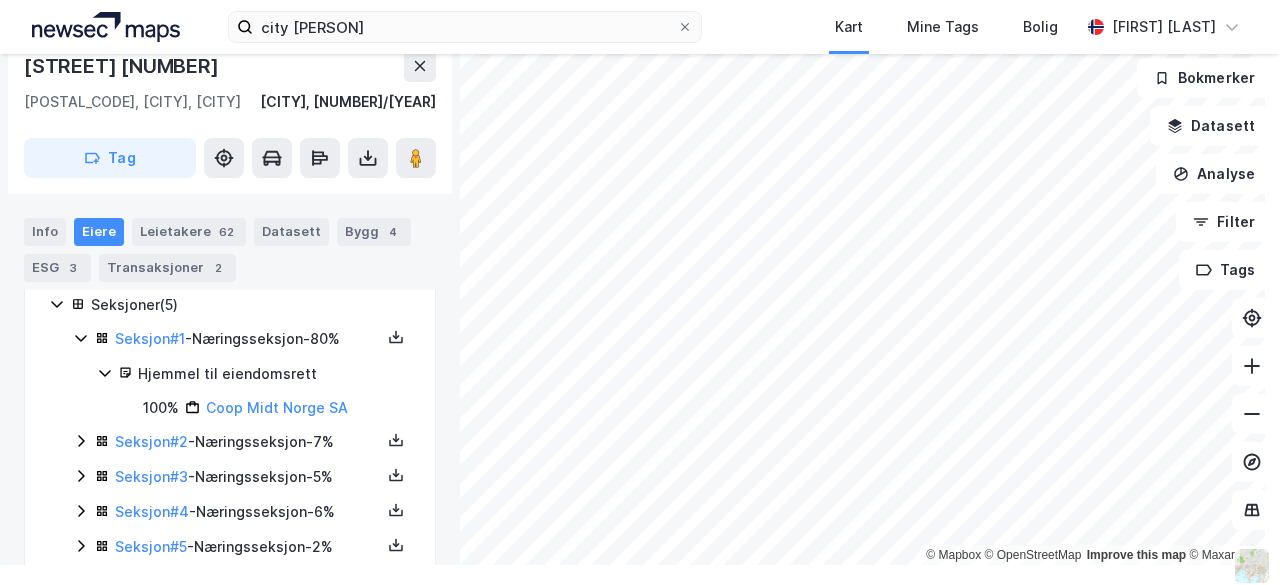 click 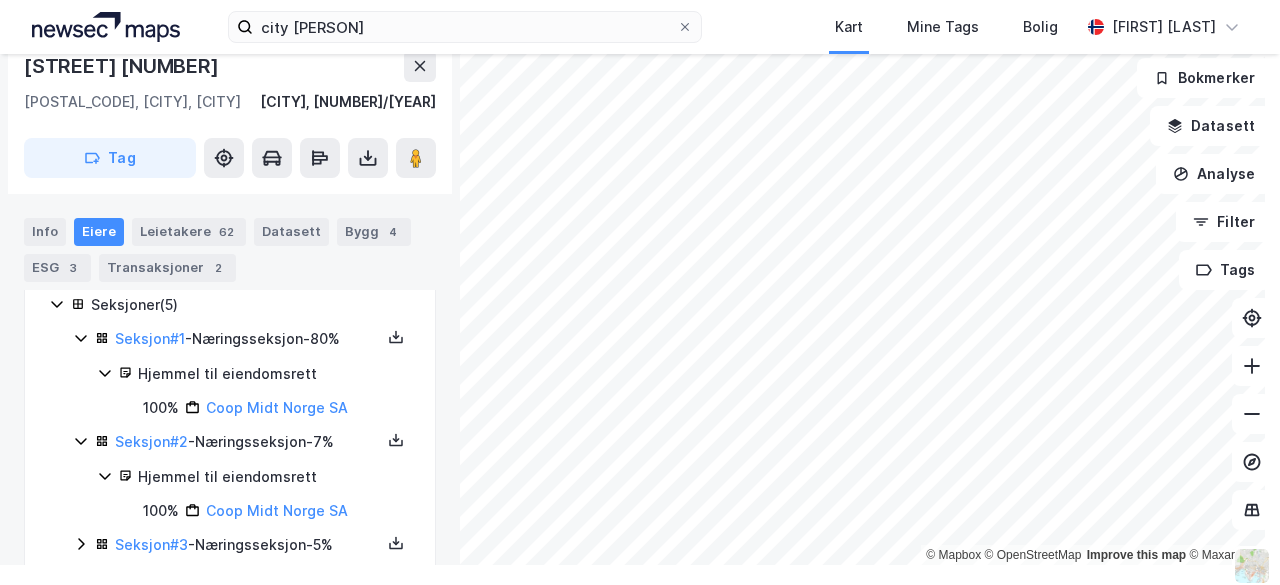 click 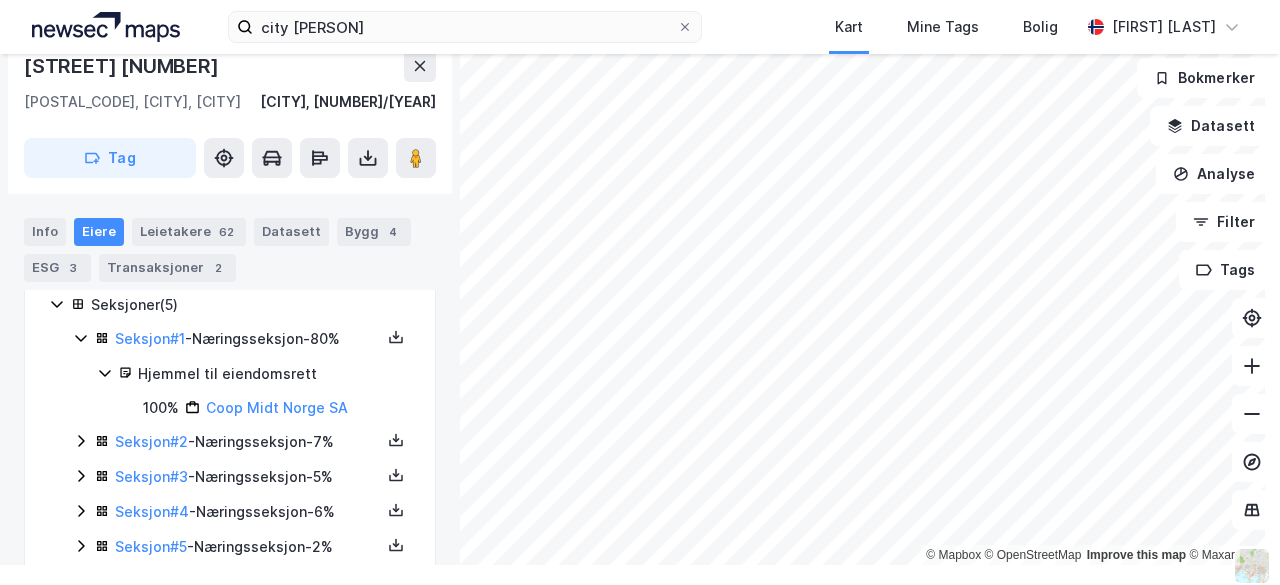 click 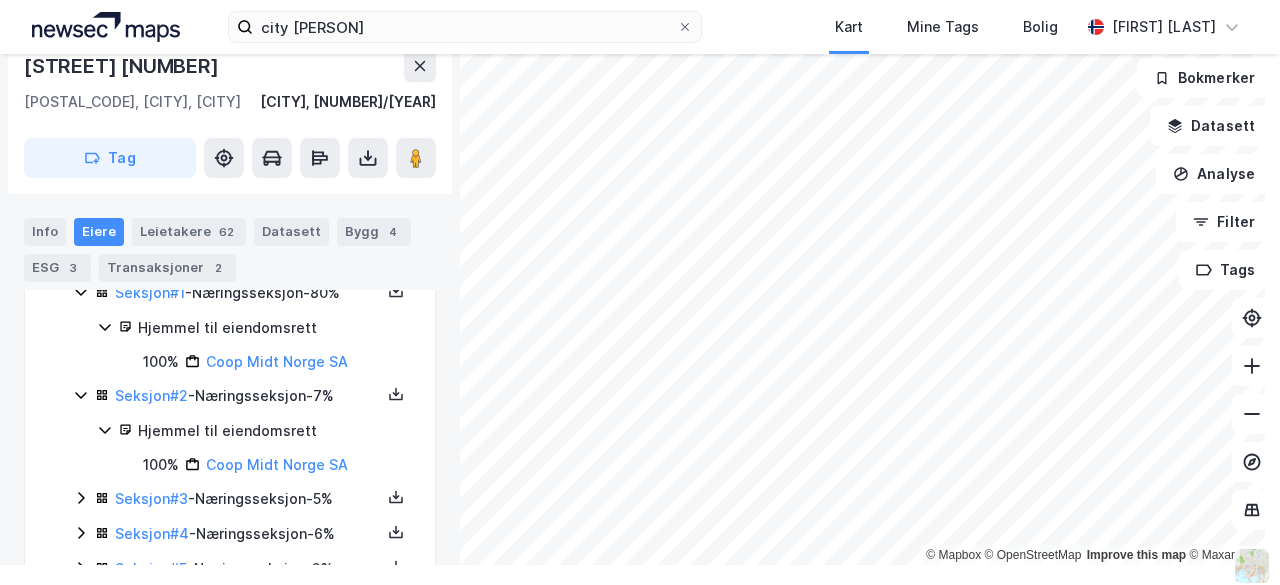 scroll, scrollTop: 438, scrollLeft: 0, axis: vertical 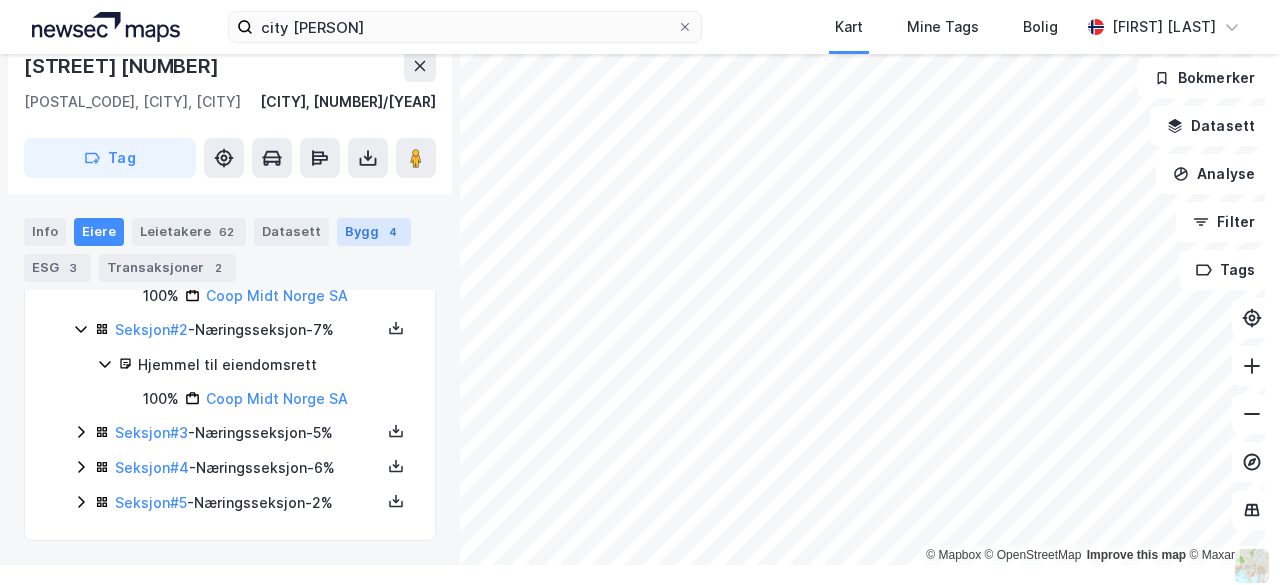 click on "Bygg 4" at bounding box center (374, 232) 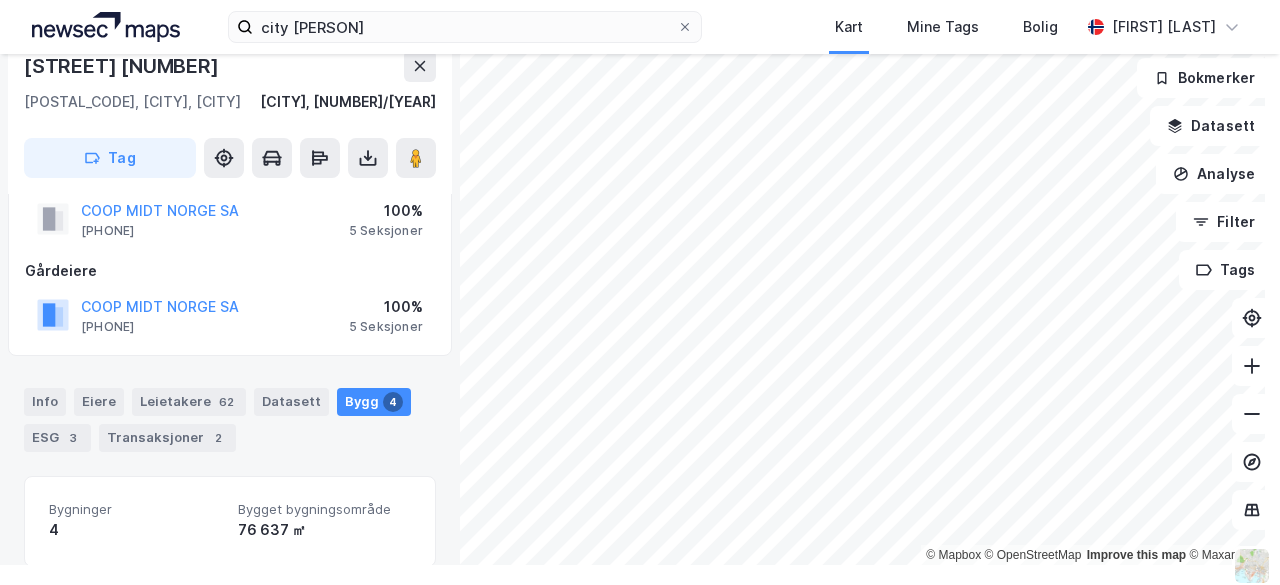 scroll, scrollTop: 0, scrollLeft: 0, axis: both 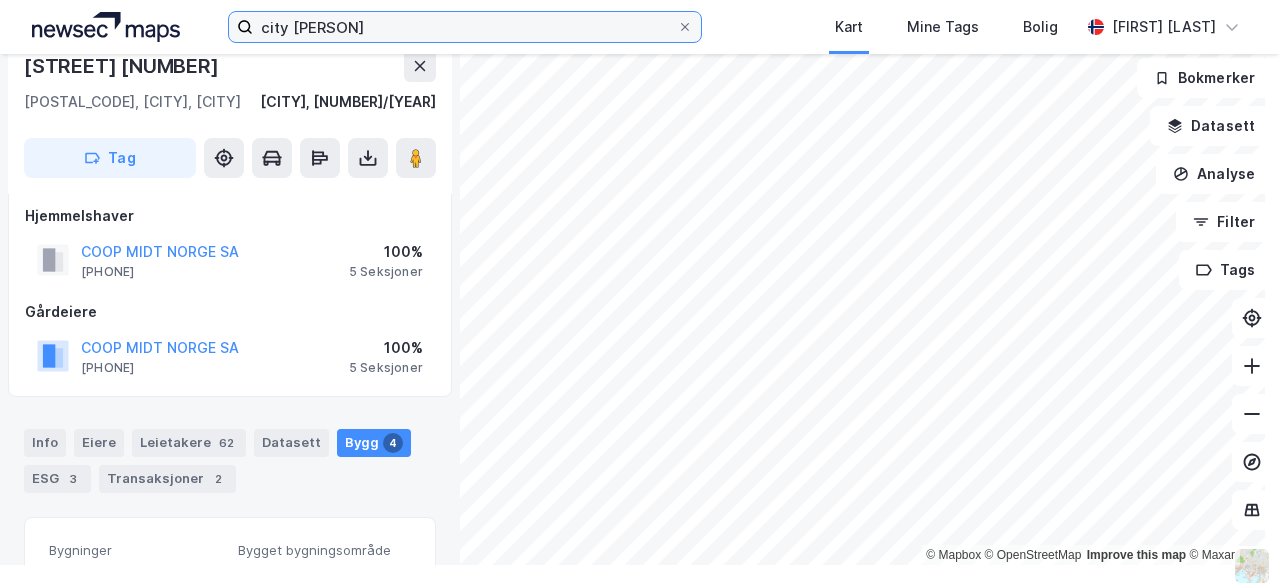 click on "city [PERSON]" at bounding box center [465, 27] 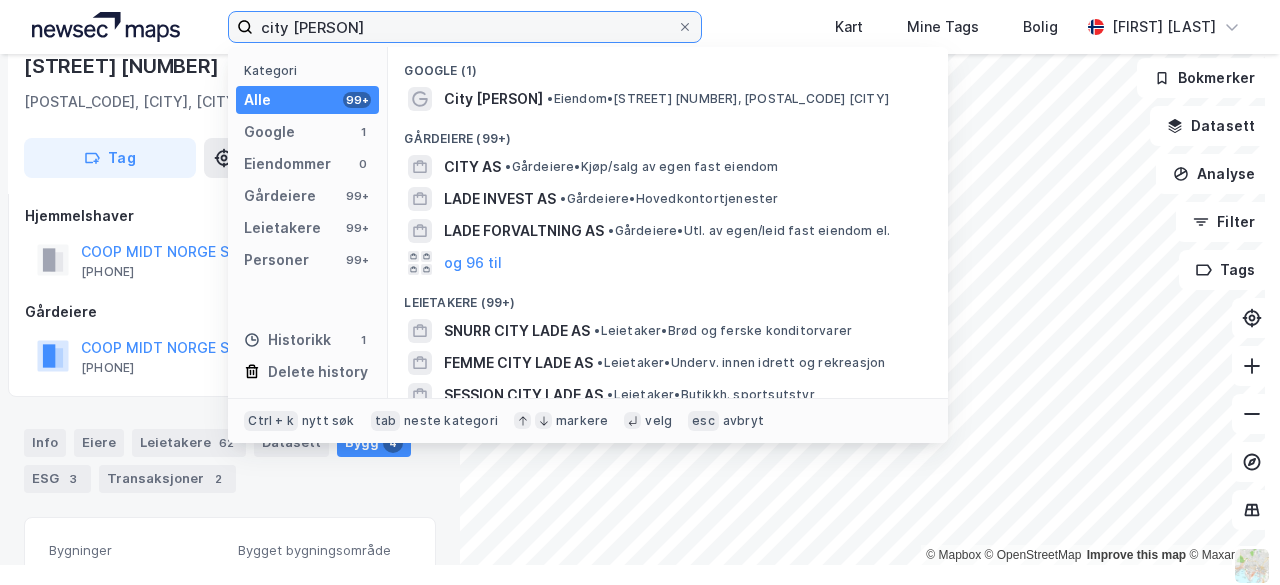 click on "city [PERSON]" at bounding box center [465, 27] 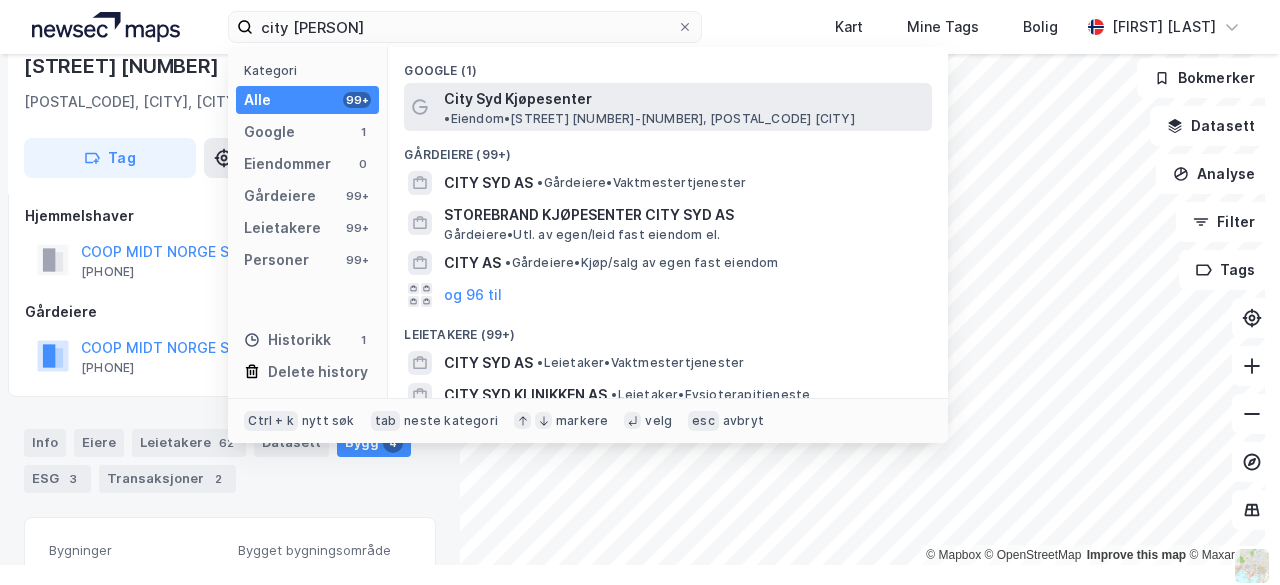 click on "City Syd Kjøpesenter" at bounding box center (518, 99) 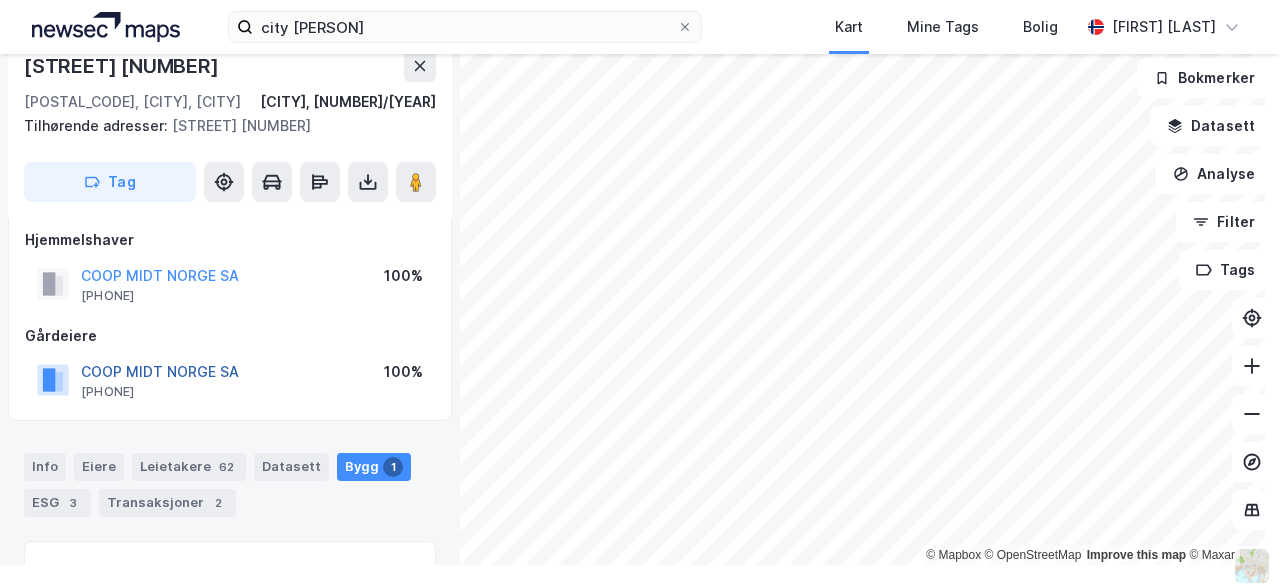 scroll, scrollTop: 0, scrollLeft: 0, axis: both 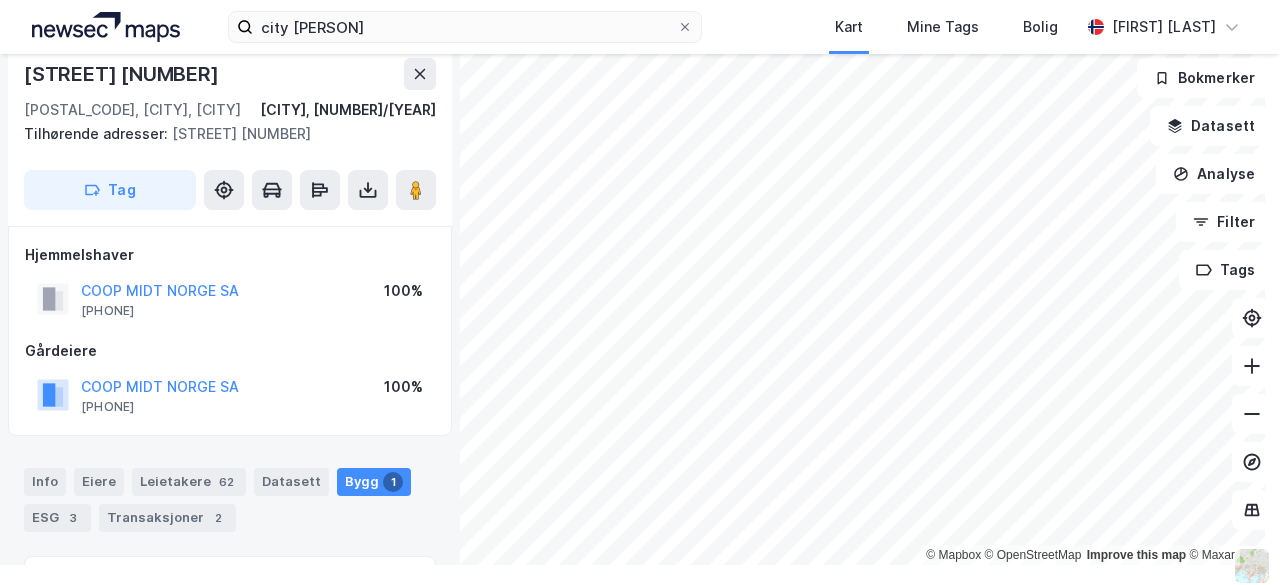 click on "Bygg 1" at bounding box center (374, 482) 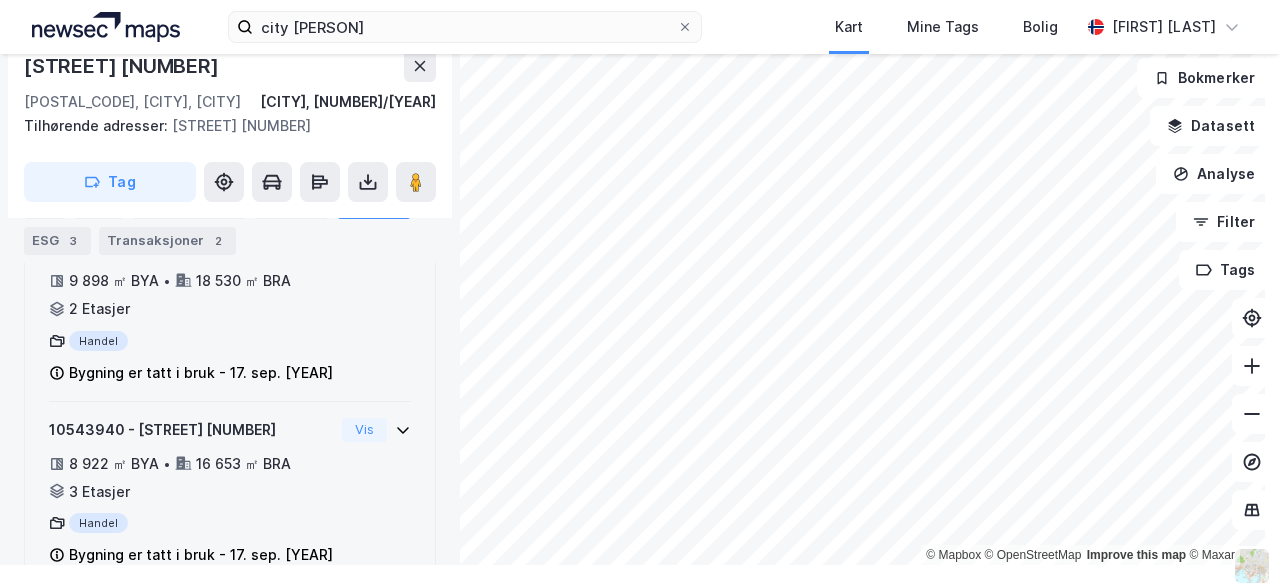 scroll, scrollTop: 445, scrollLeft: 0, axis: vertical 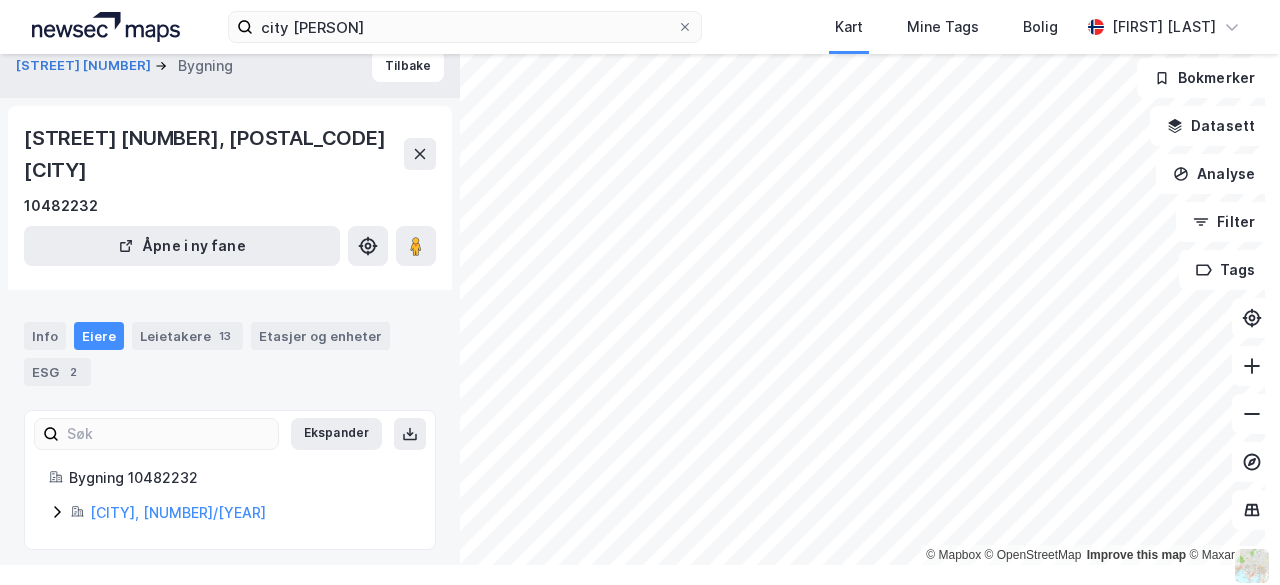 click 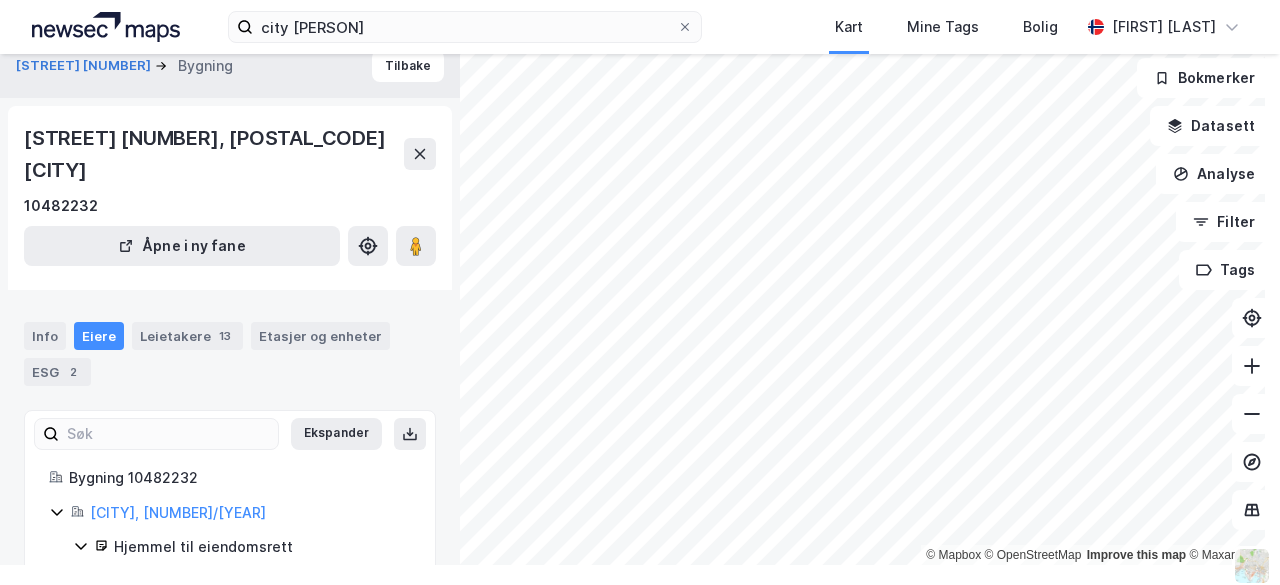 scroll, scrollTop: 44, scrollLeft: 0, axis: vertical 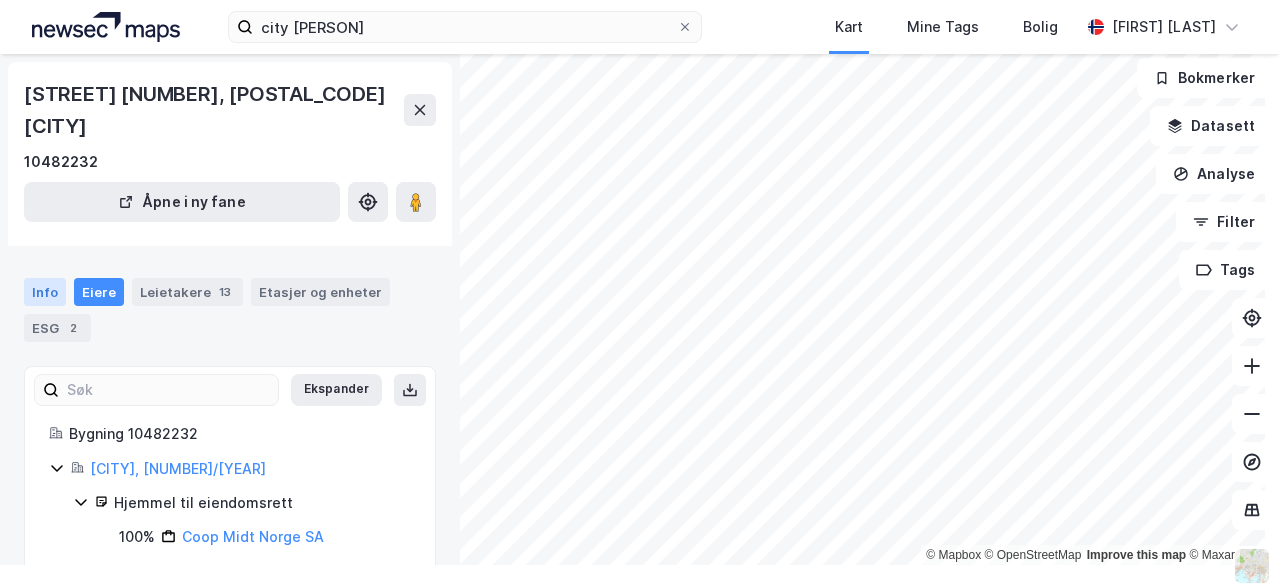 click on "Info" at bounding box center [45, 292] 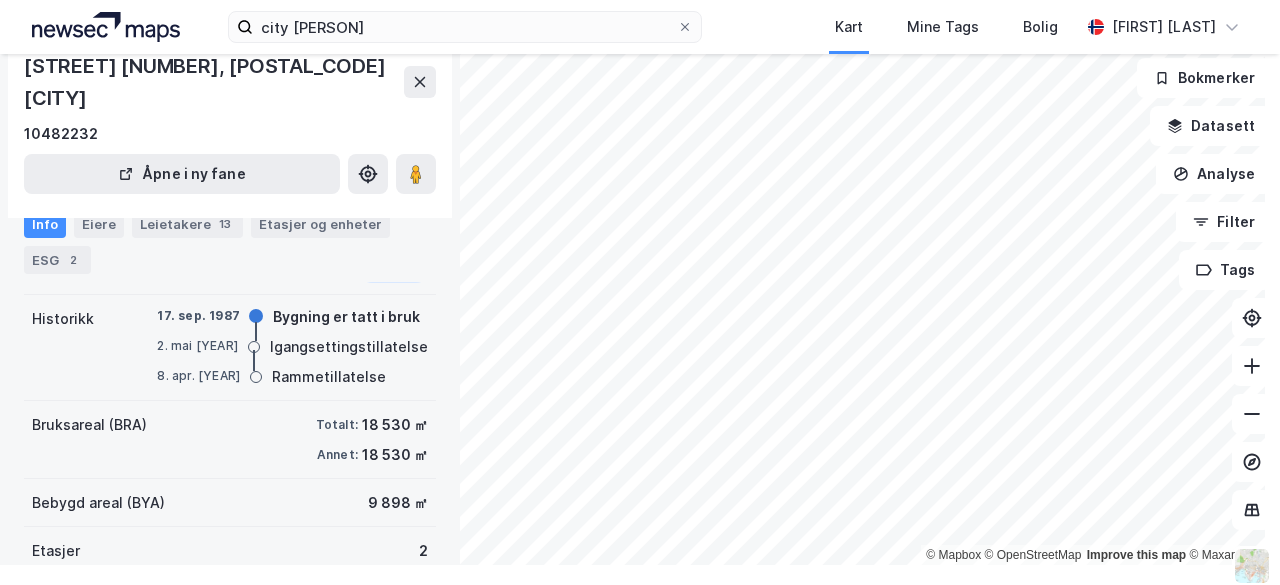 scroll, scrollTop: 212, scrollLeft: 0, axis: vertical 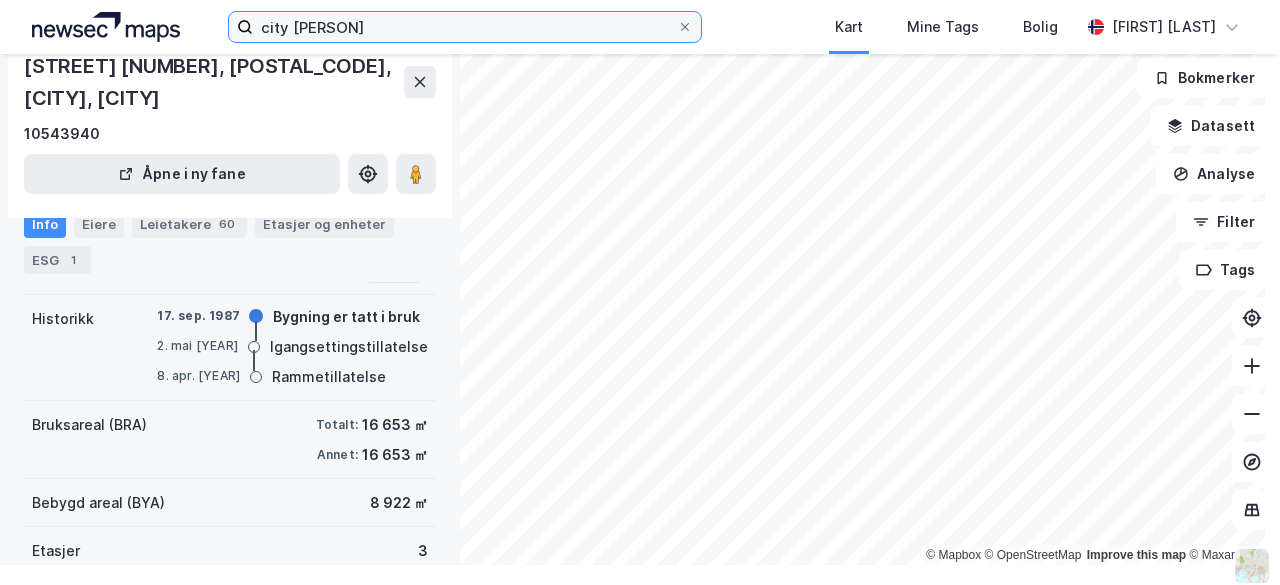 click on "city [PERSON]" at bounding box center (465, 27) 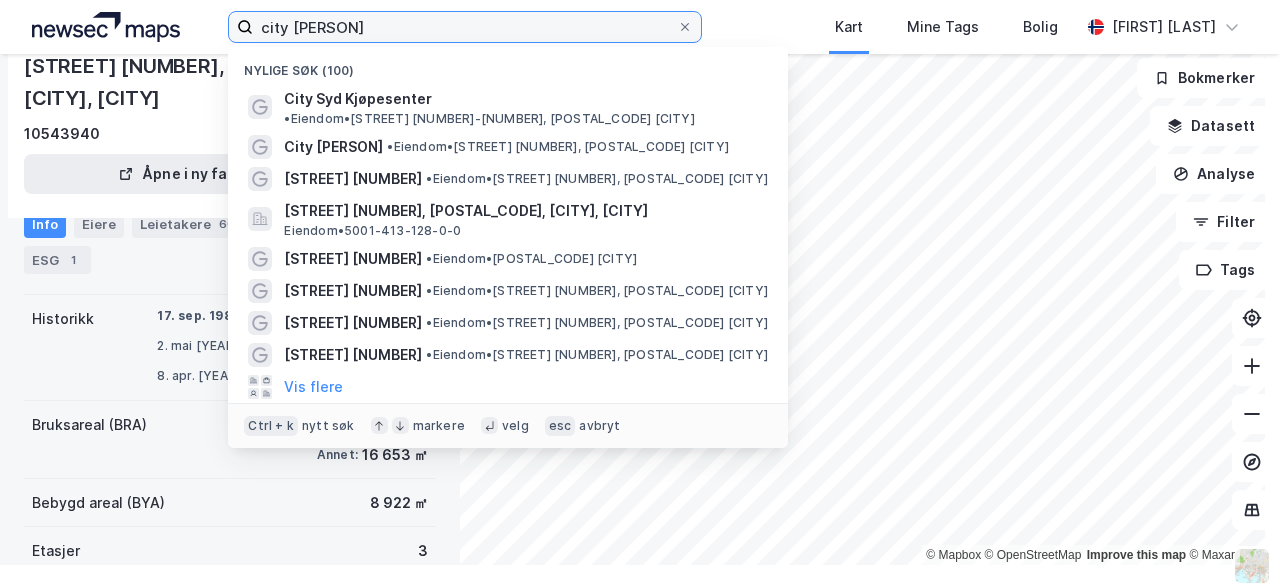 click on "city [PERSON]" at bounding box center [465, 27] 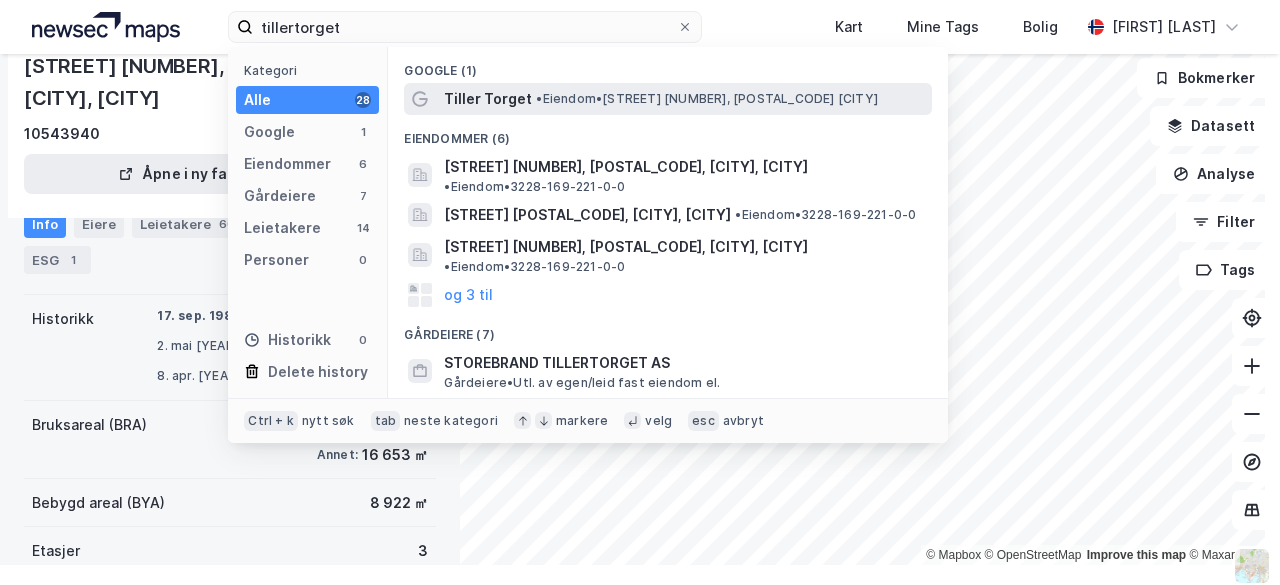 click on "Tiller Torget" at bounding box center [488, 99] 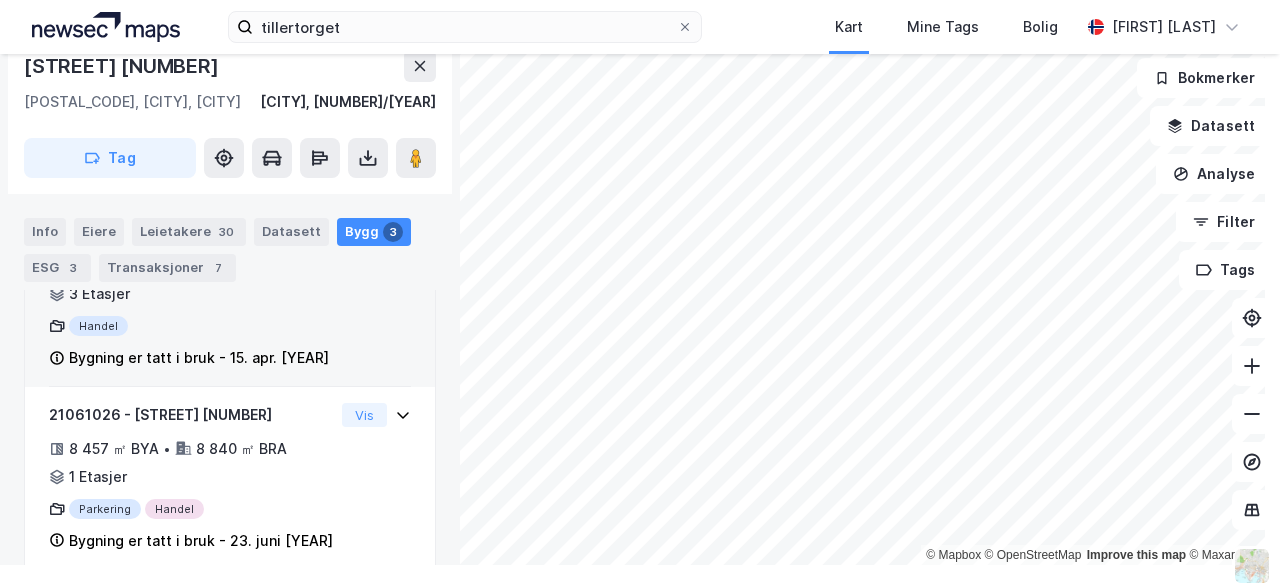 scroll, scrollTop: 446, scrollLeft: 0, axis: vertical 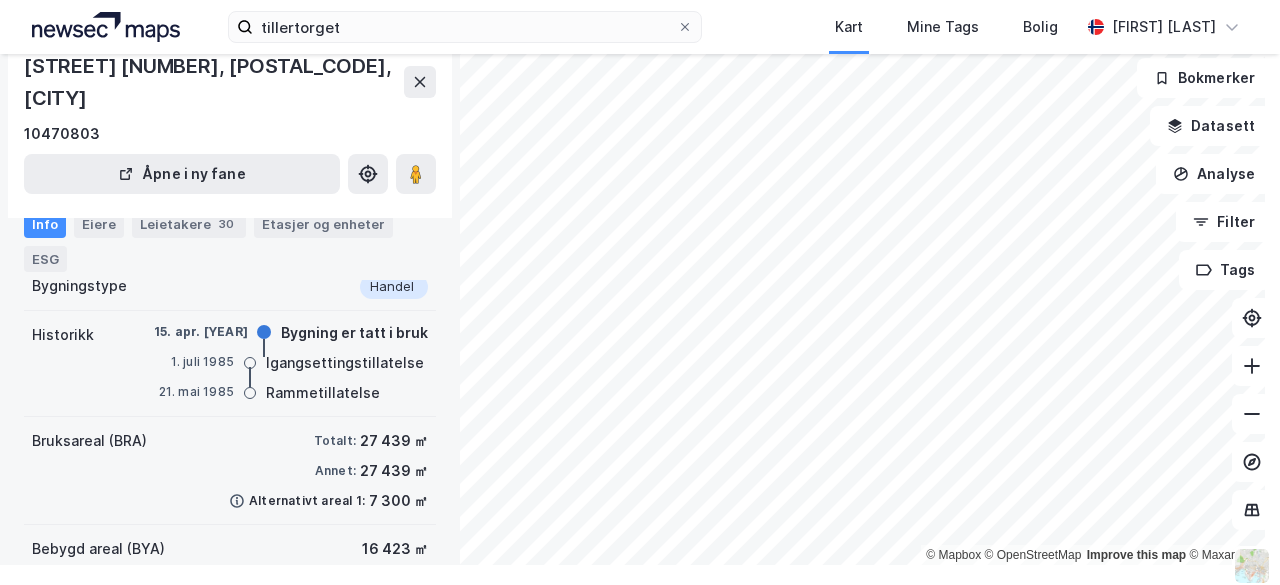 click on "27 439 ㎡" at bounding box center [394, 471] 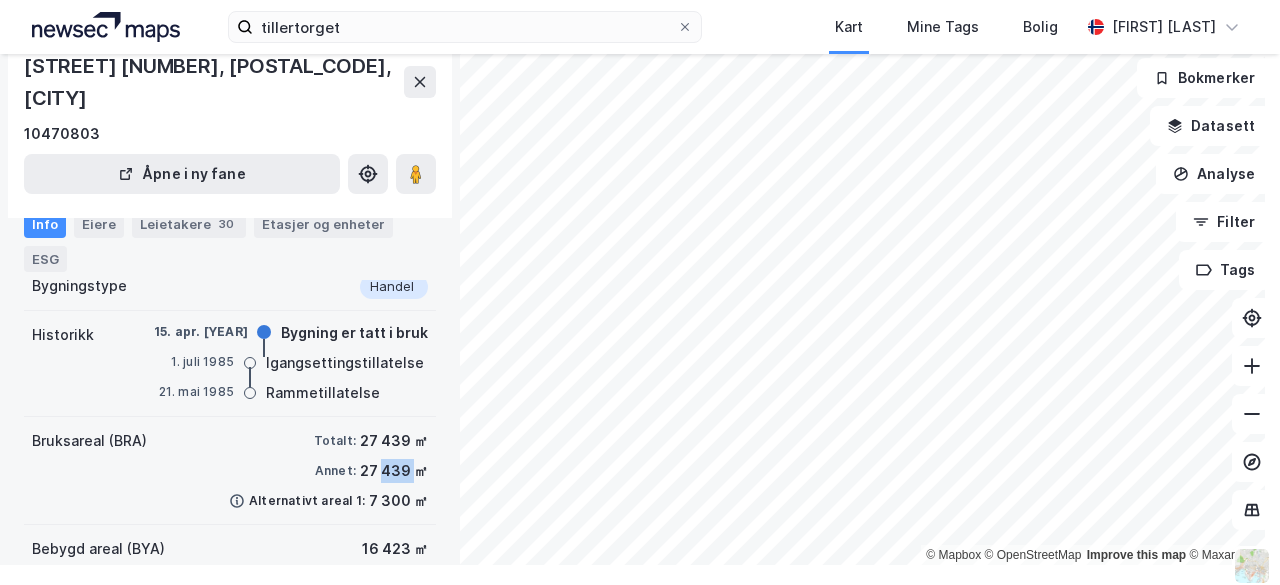 click on "27 439 ㎡" at bounding box center [394, 471] 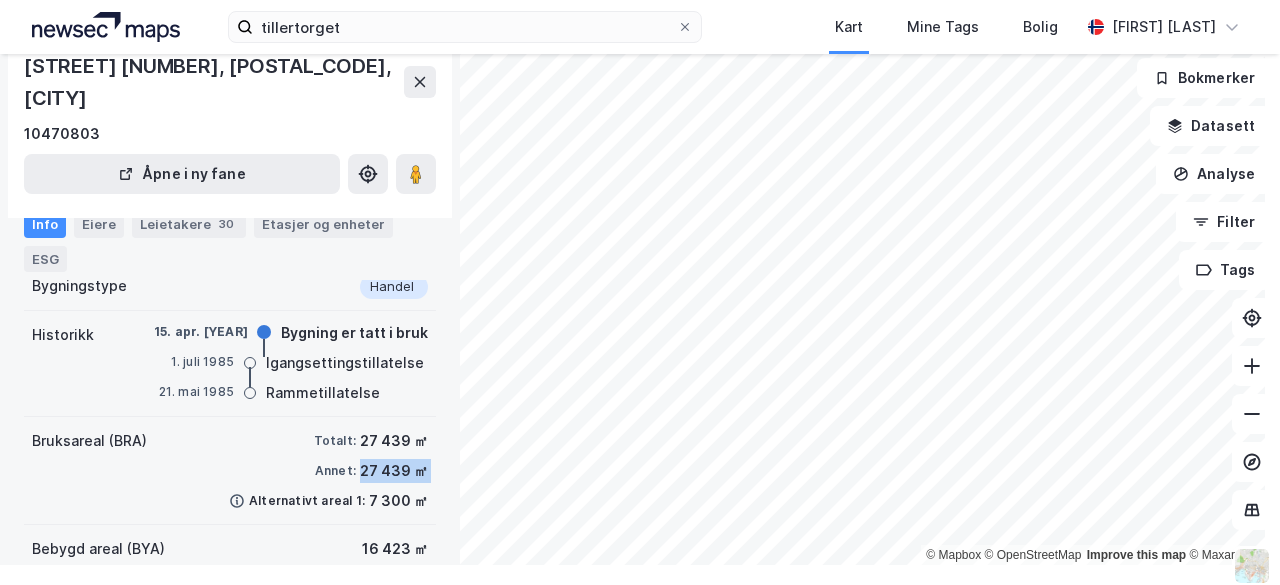click on "27 439 ㎡" at bounding box center [394, 471] 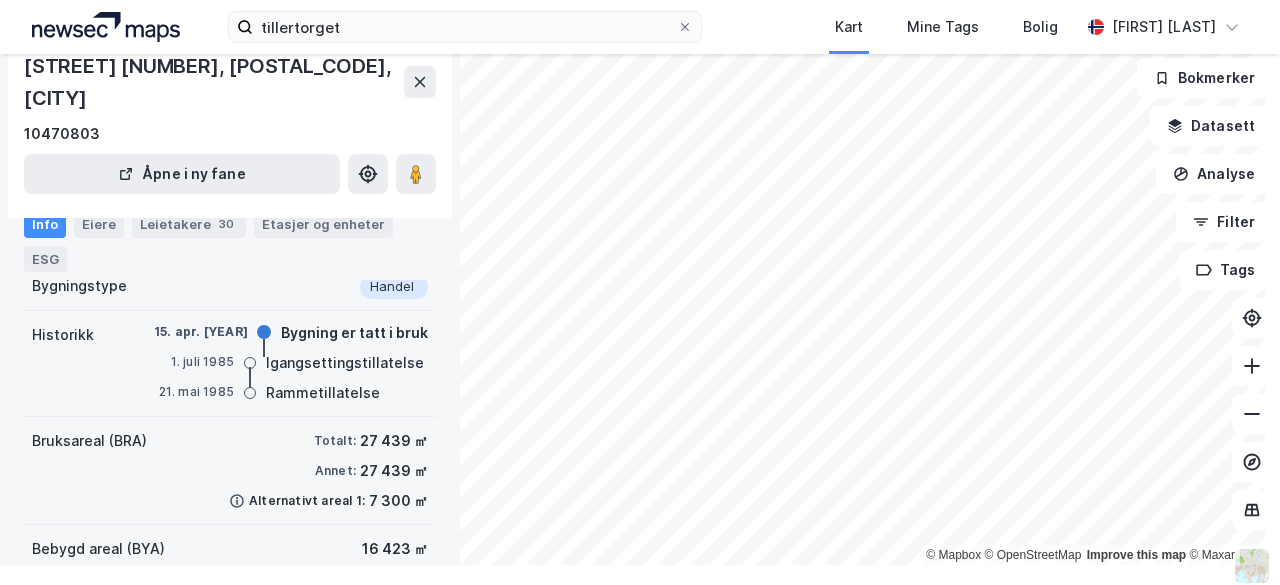 scroll, scrollTop: 341, scrollLeft: 0, axis: vertical 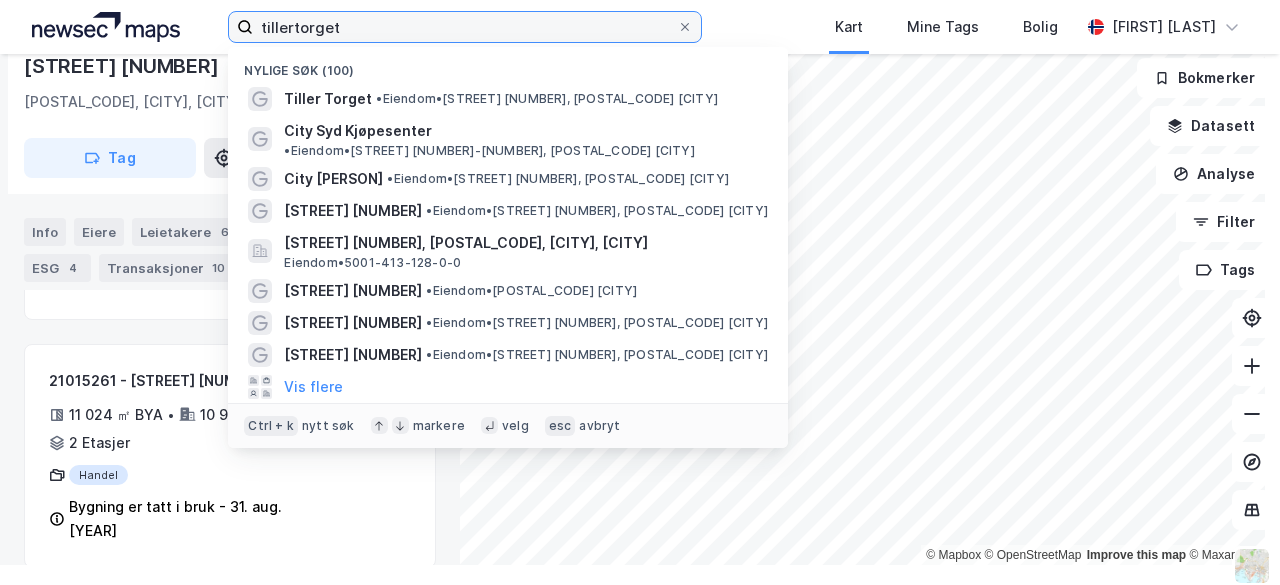 click on "tillertorget" at bounding box center (465, 27) 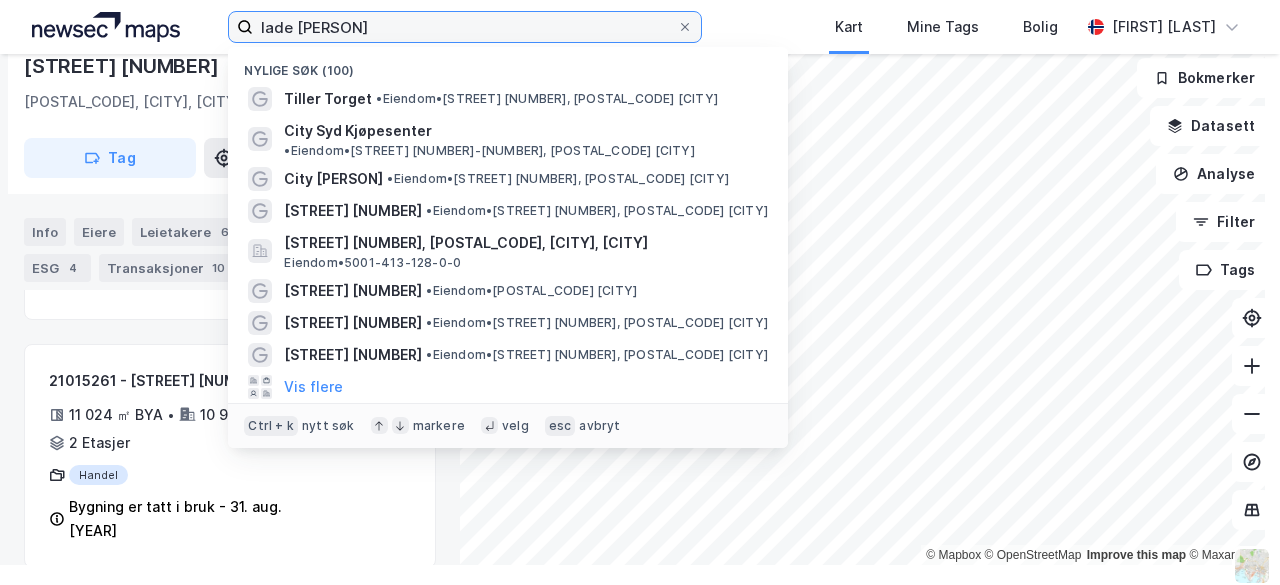 type on "lade [PERSON]" 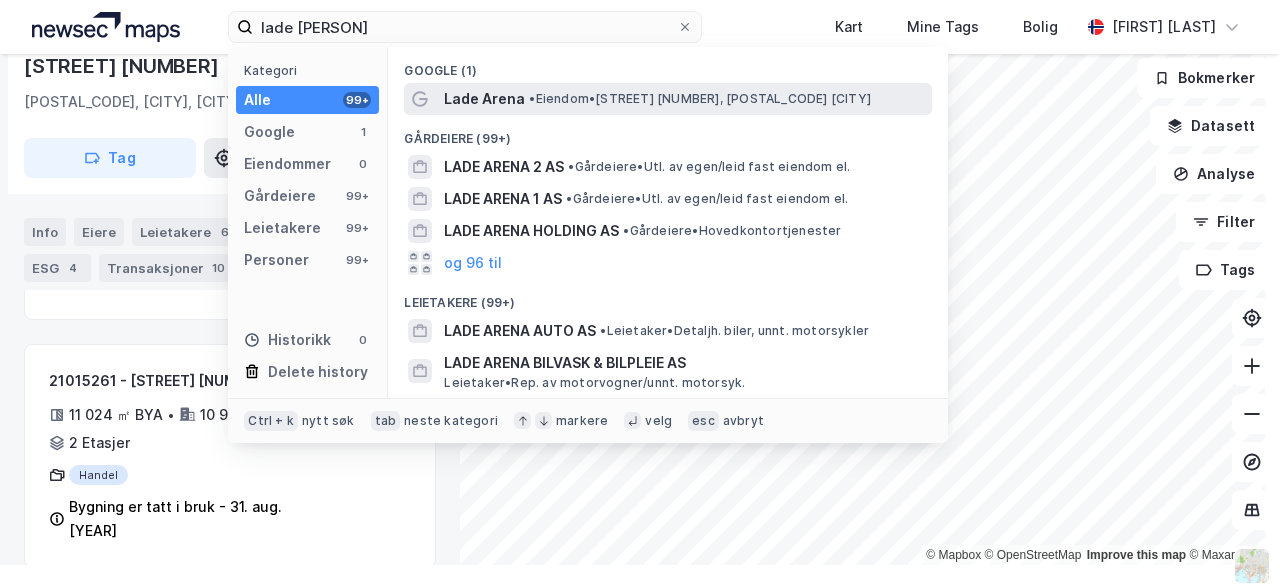 click on "Lade Arena" at bounding box center (484, 99) 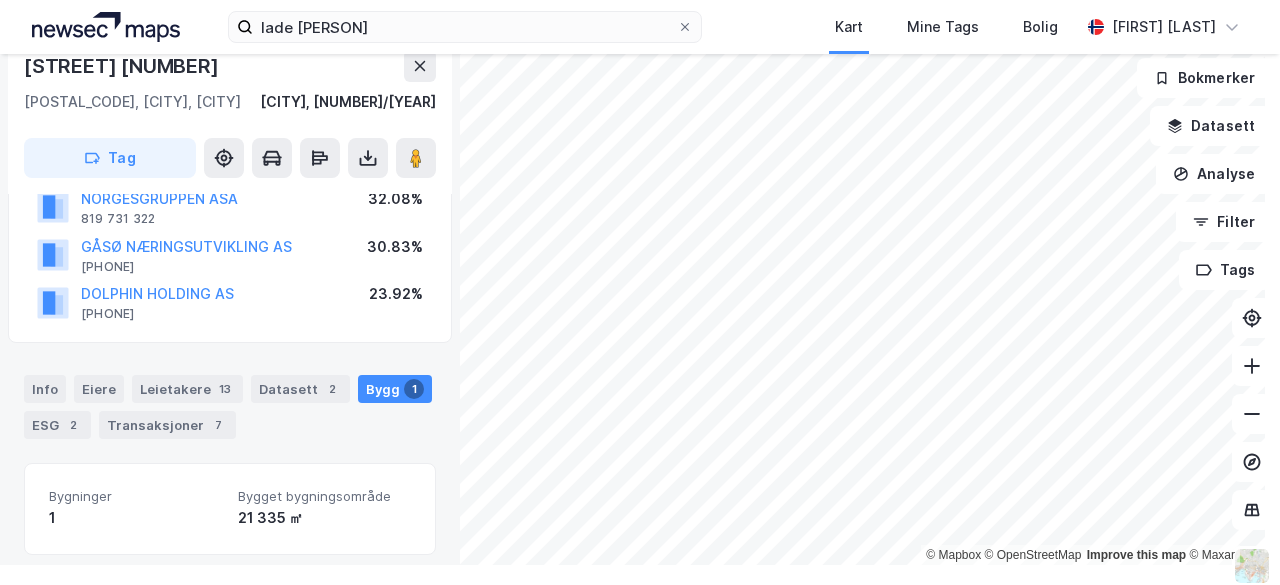 scroll, scrollTop: 165, scrollLeft: 0, axis: vertical 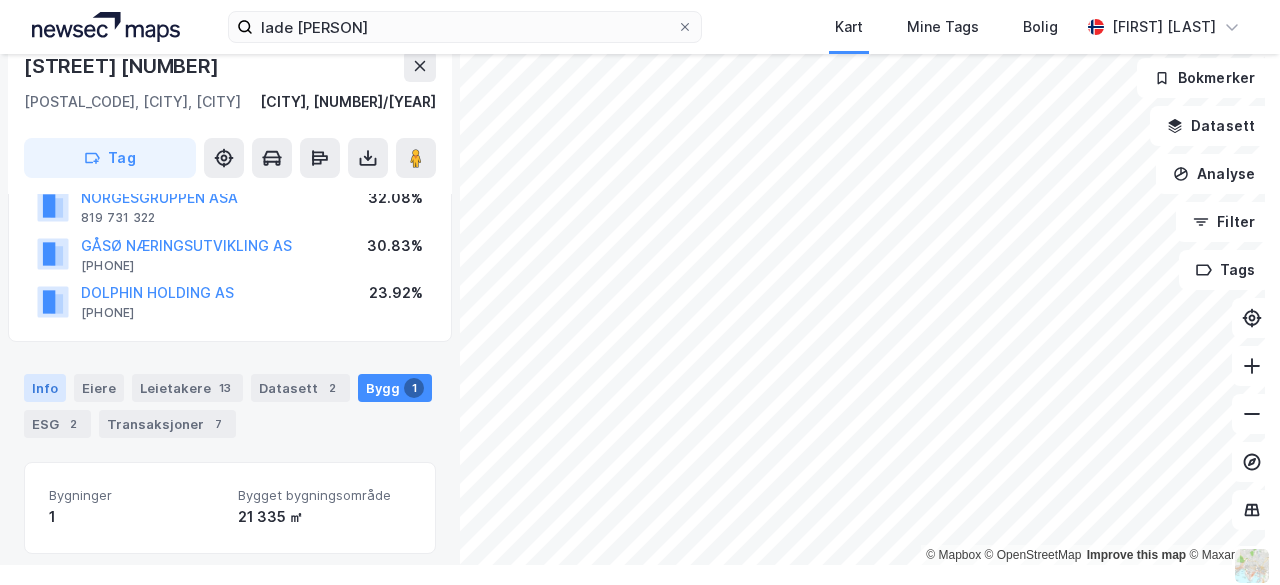 click on "Info" at bounding box center (45, 388) 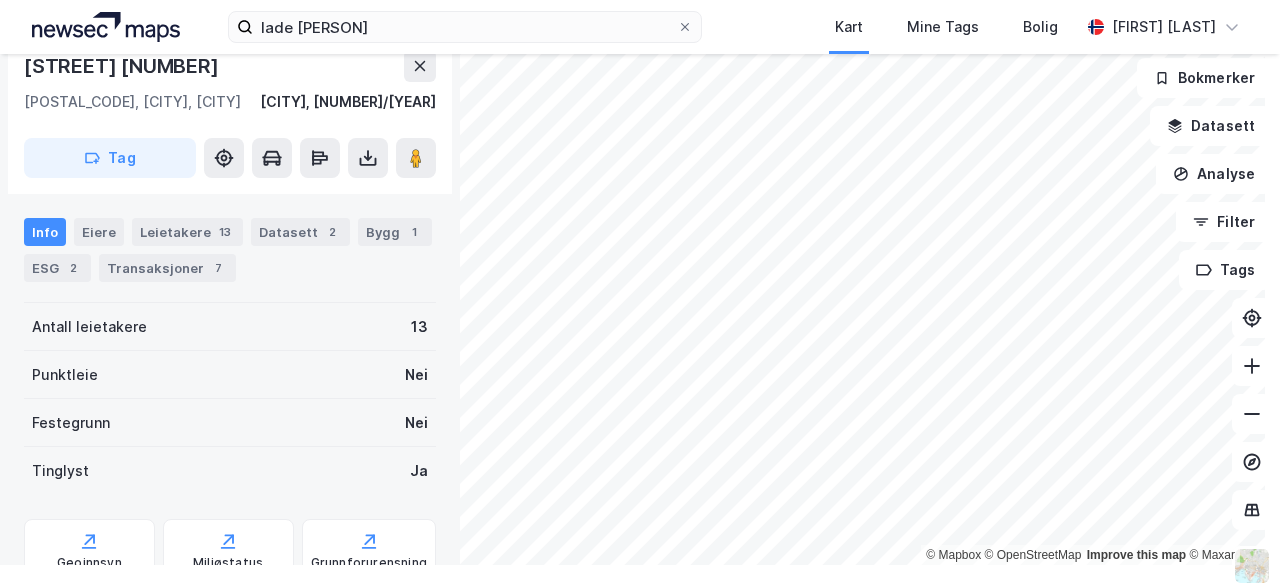 scroll, scrollTop: 330, scrollLeft: 0, axis: vertical 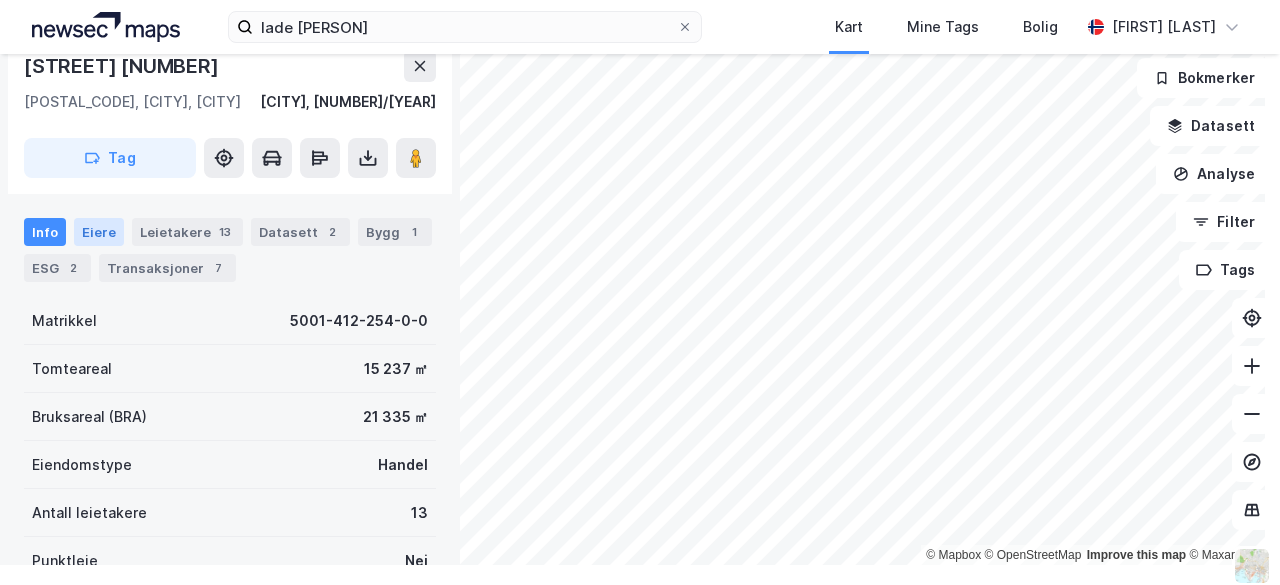 click on "Eiere" at bounding box center [99, 232] 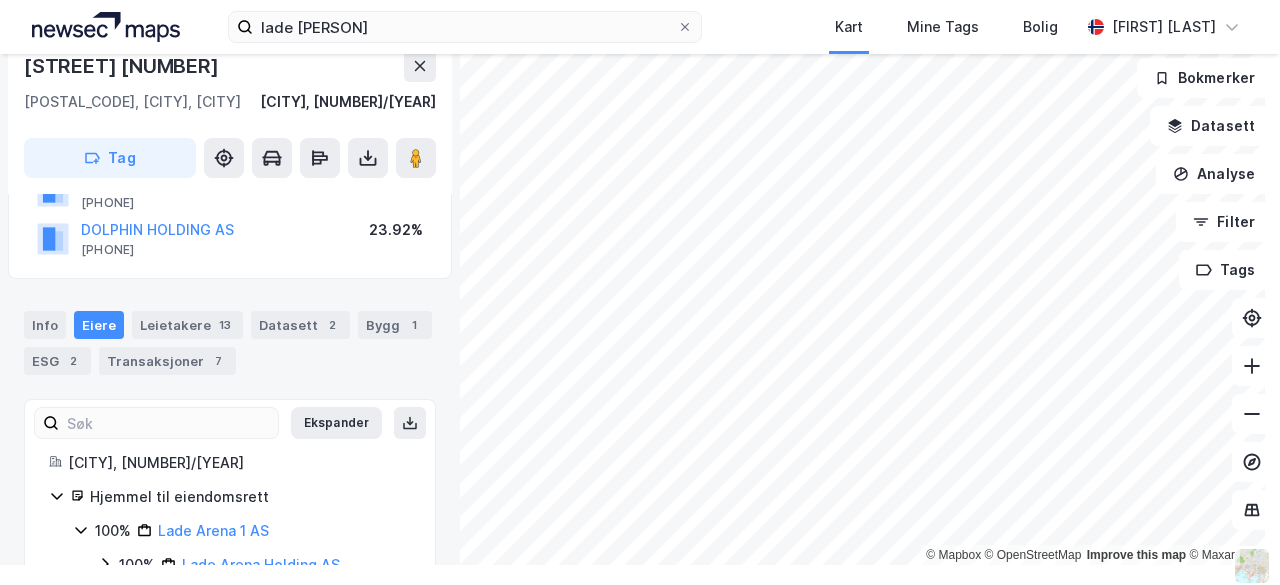 scroll, scrollTop: 288, scrollLeft: 0, axis: vertical 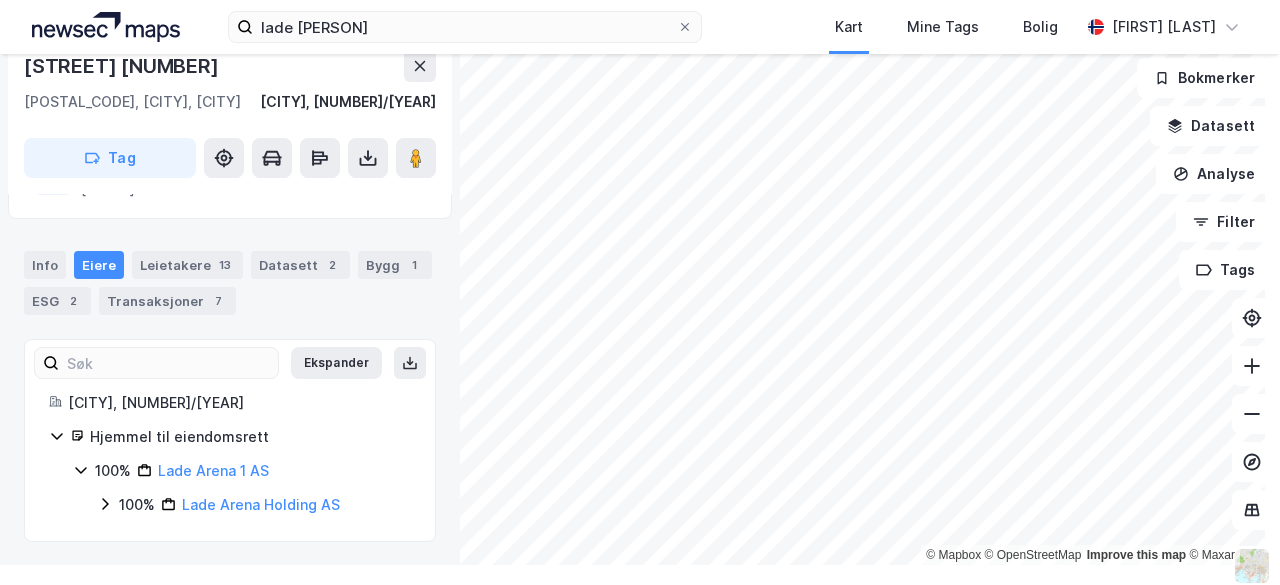 click 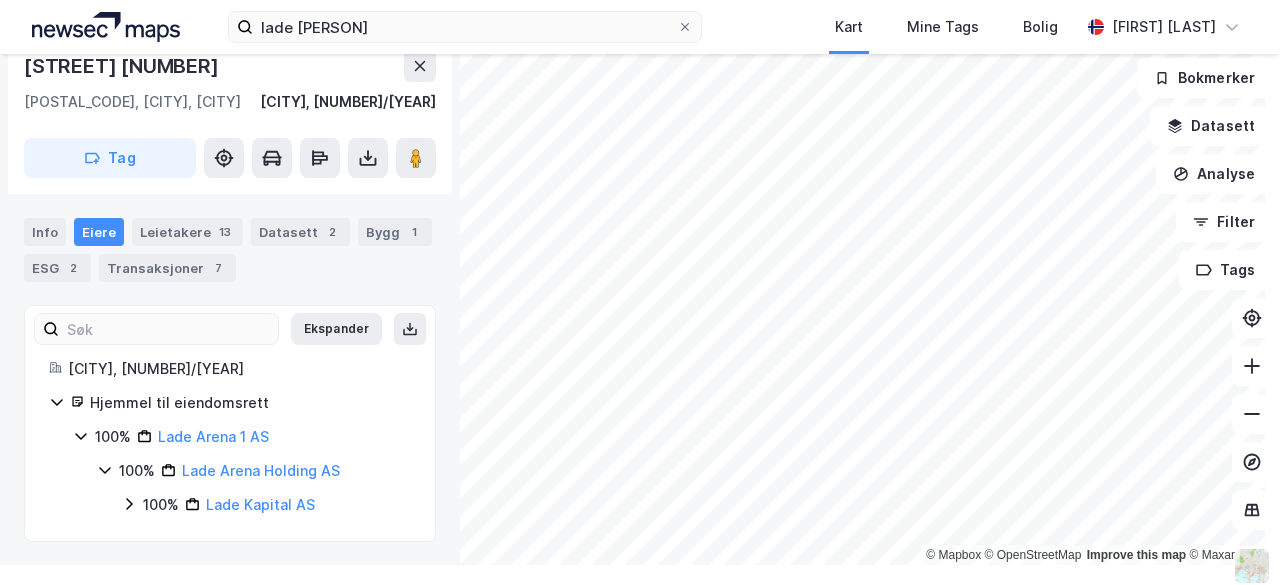 click 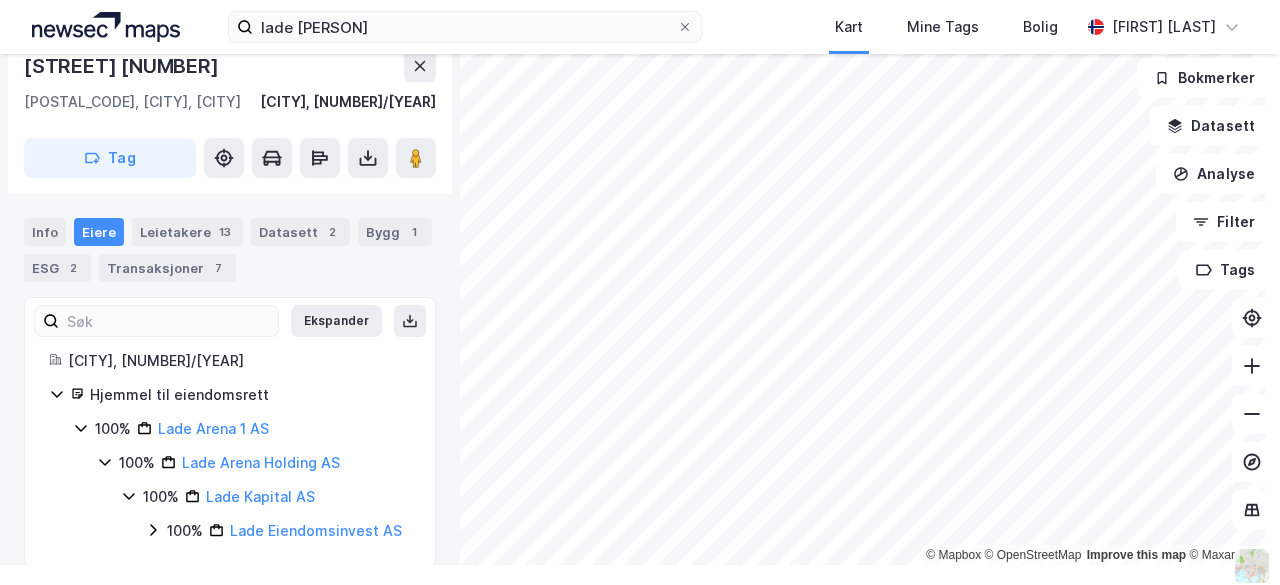 scroll, scrollTop: 356, scrollLeft: 0, axis: vertical 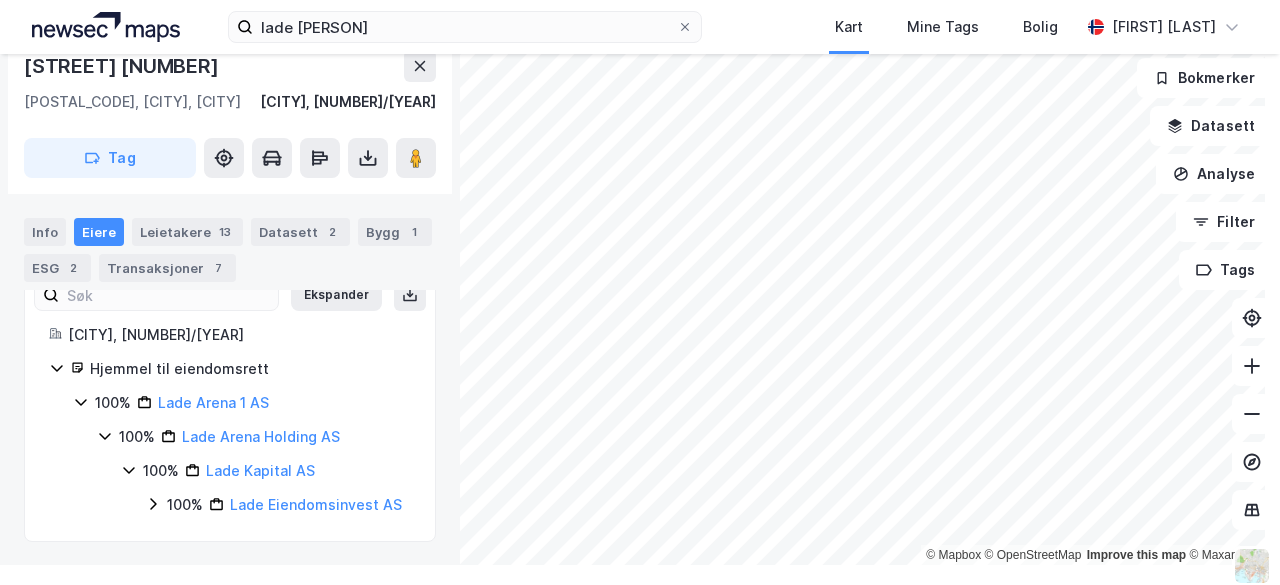 click 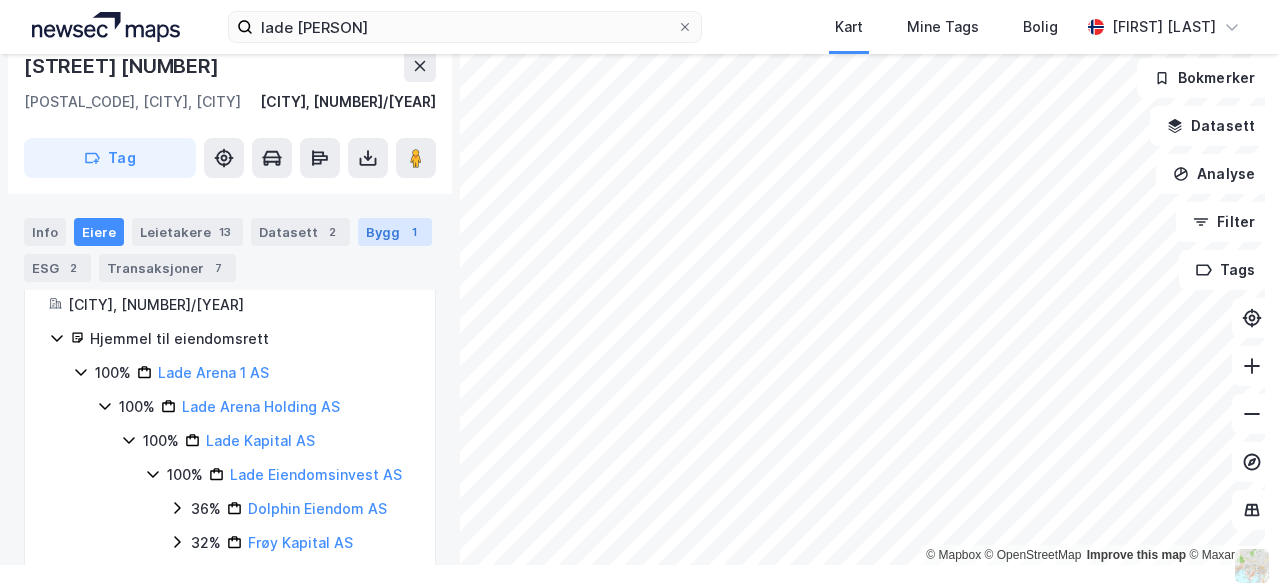 scroll, scrollTop: 0, scrollLeft: 0, axis: both 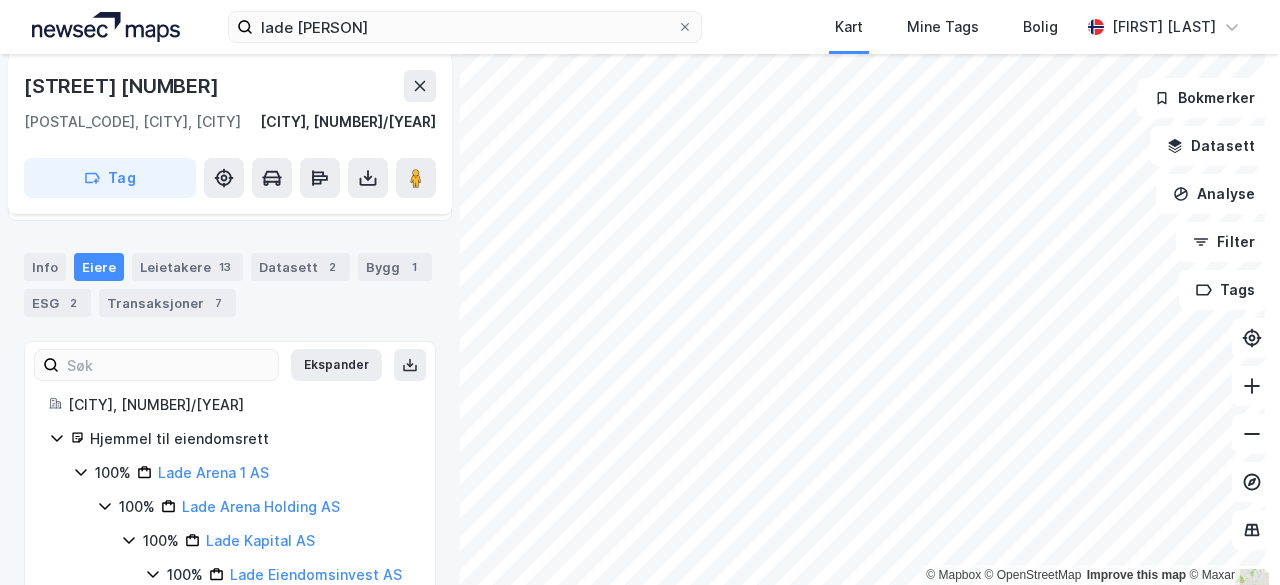 click on "Info Eiere Leietakere 13 Datasett 2 Bygg 1 ESG 2 Transaksjoner 7" at bounding box center (230, 285) 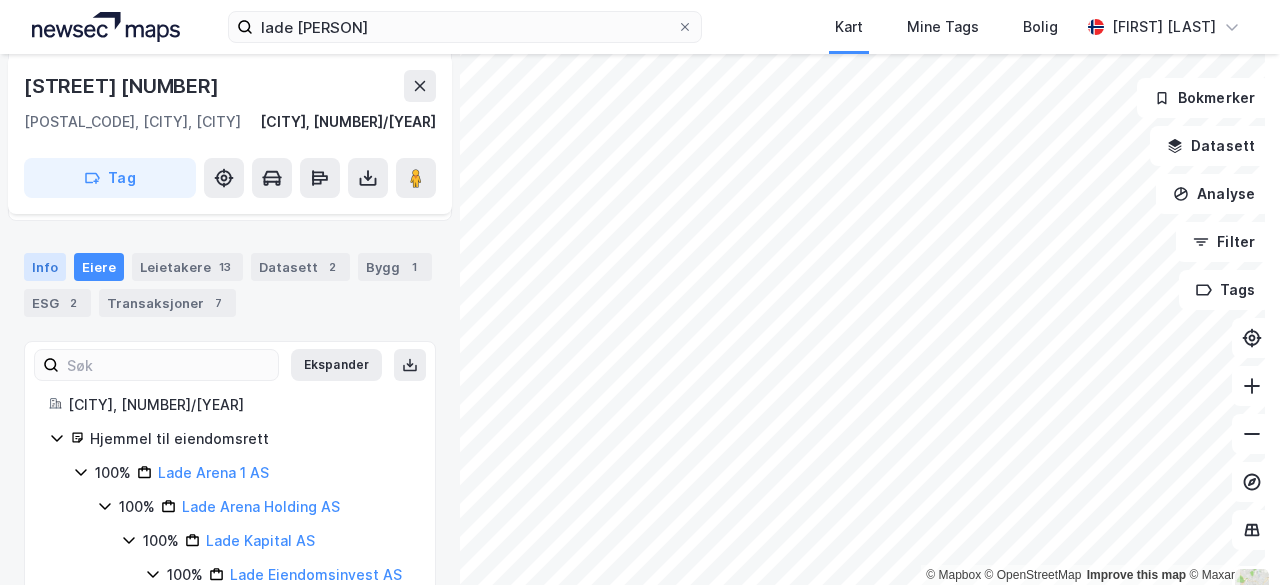 click on "Info" at bounding box center (45, 267) 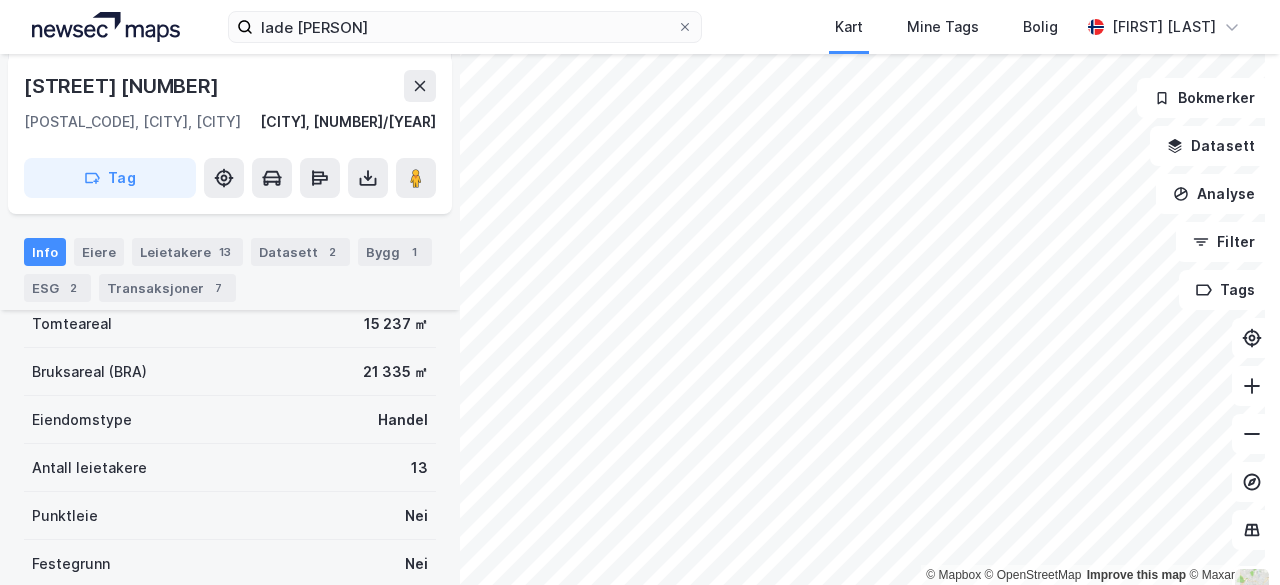 scroll, scrollTop: 406, scrollLeft: 0, axis: vertical 